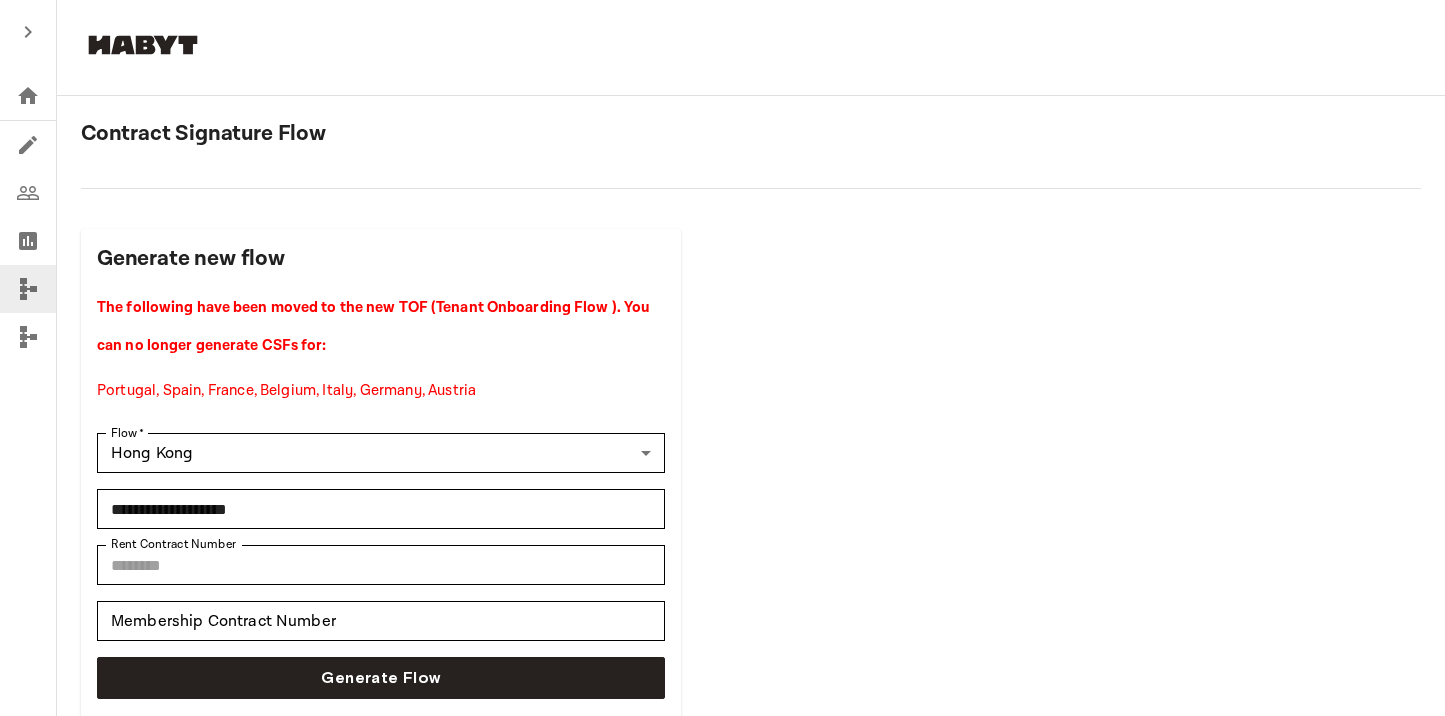 scroll, scrollTop: 0, scrollLeft: 0, axis: both 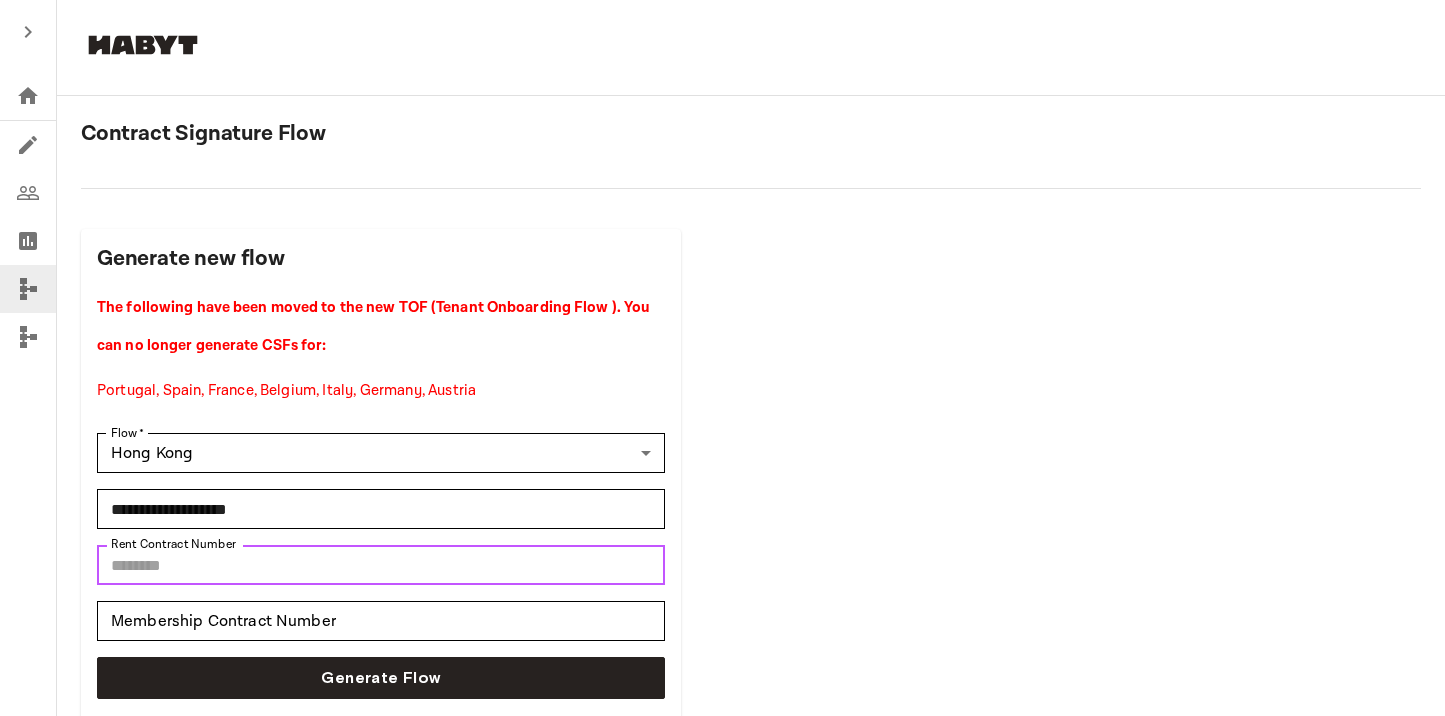 click on "********" at bounding box center [381, 565] 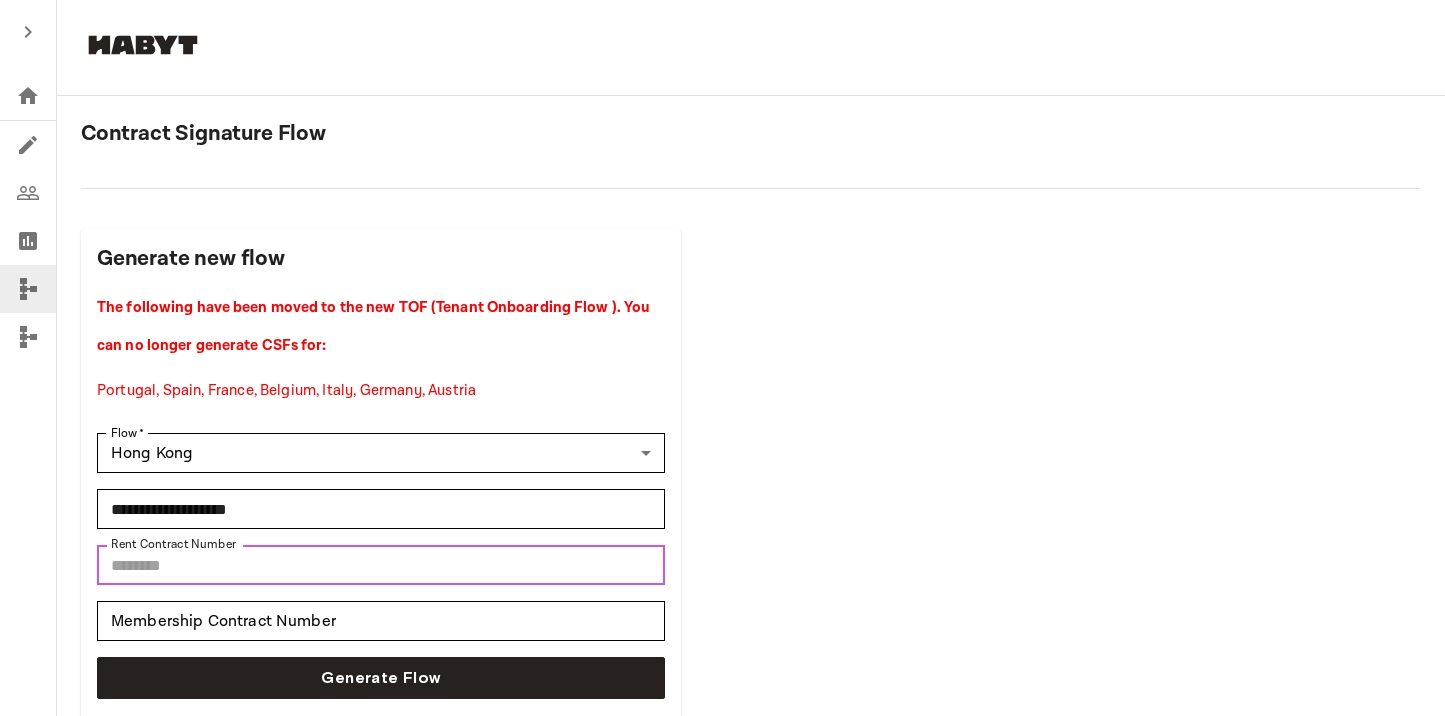 click on "********" at bounding box center (381, 565) 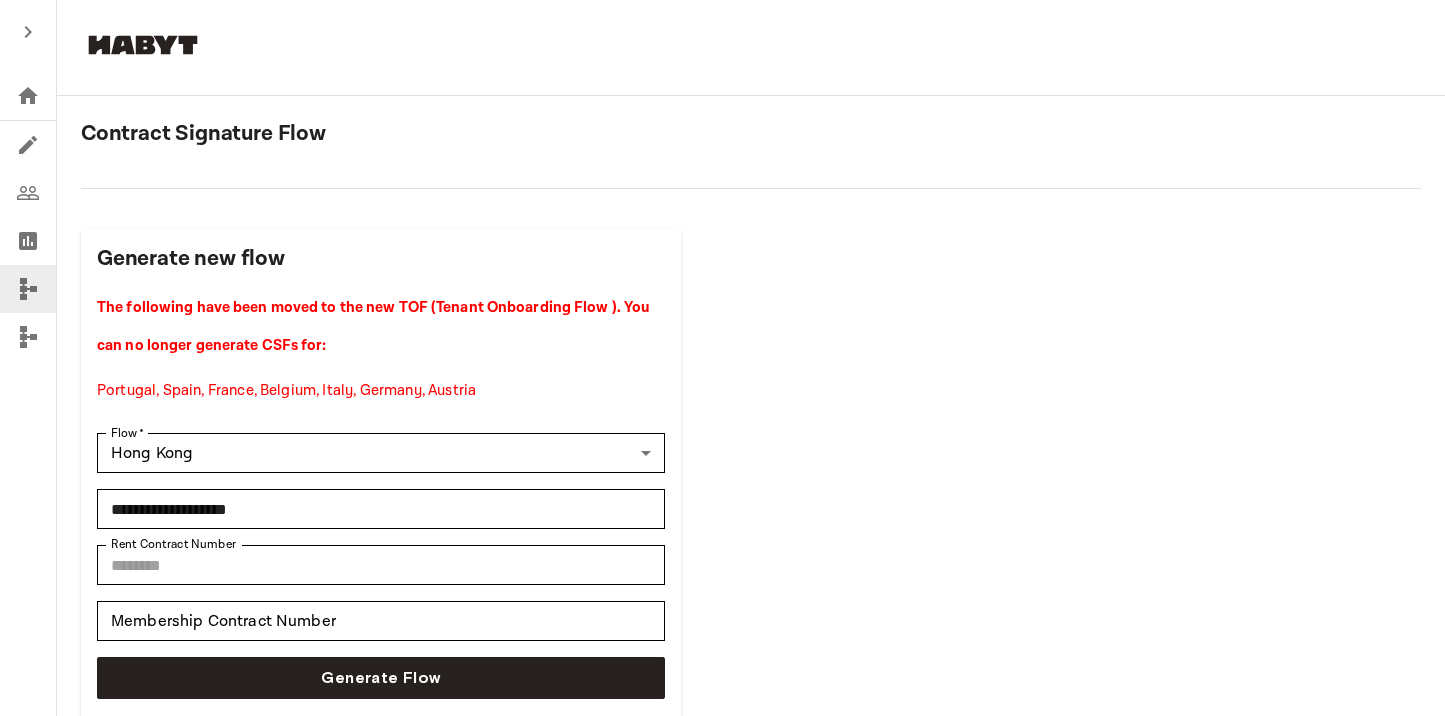 click 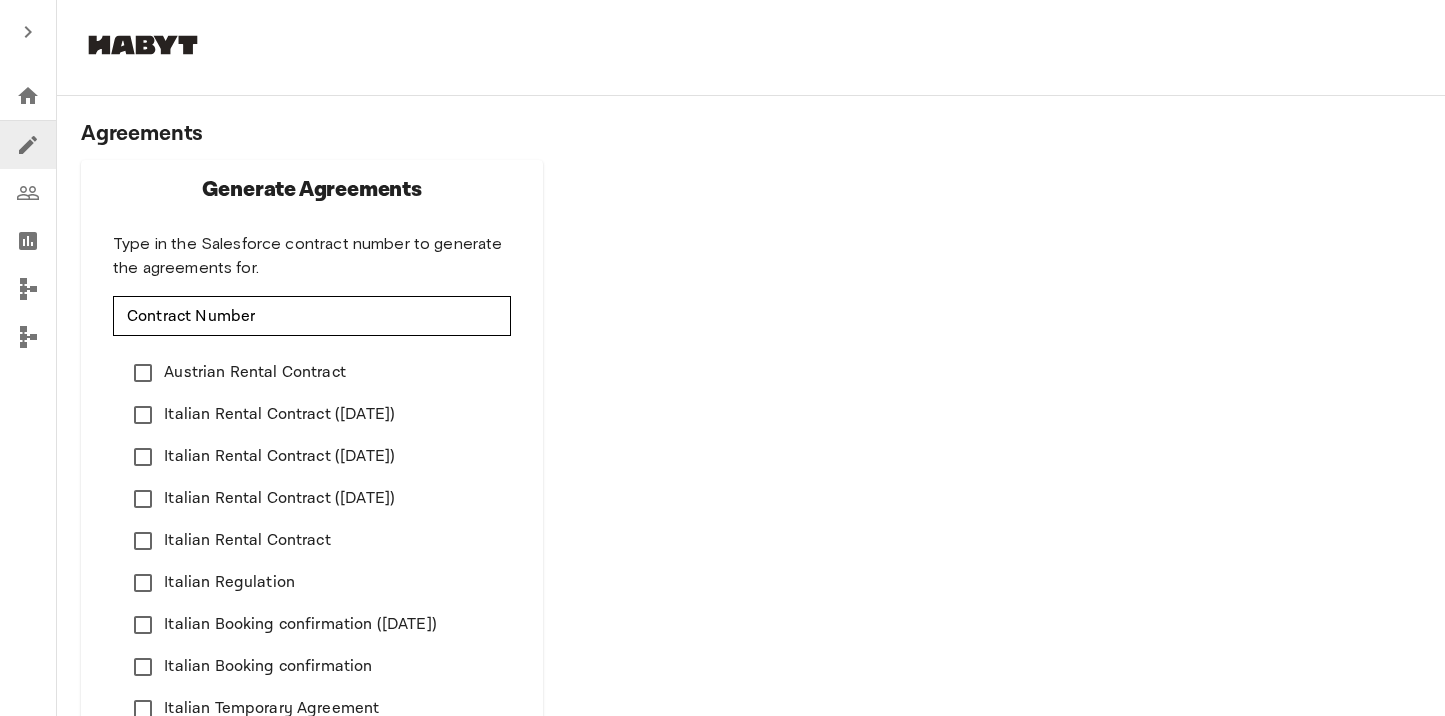 click on "Italian Rental Contract ([DATE])" at bounding box center [279, 457] 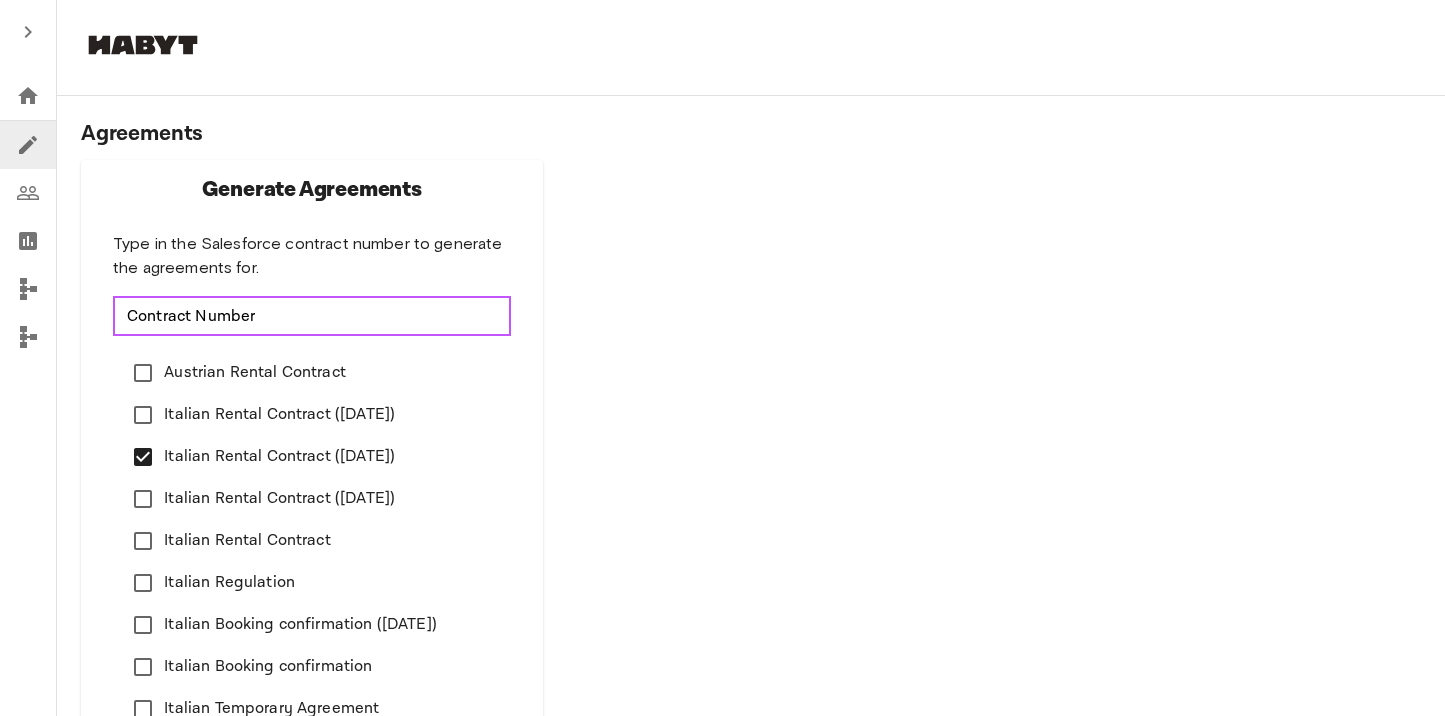 click on "Contract Number" at bounding box center [312, 316] 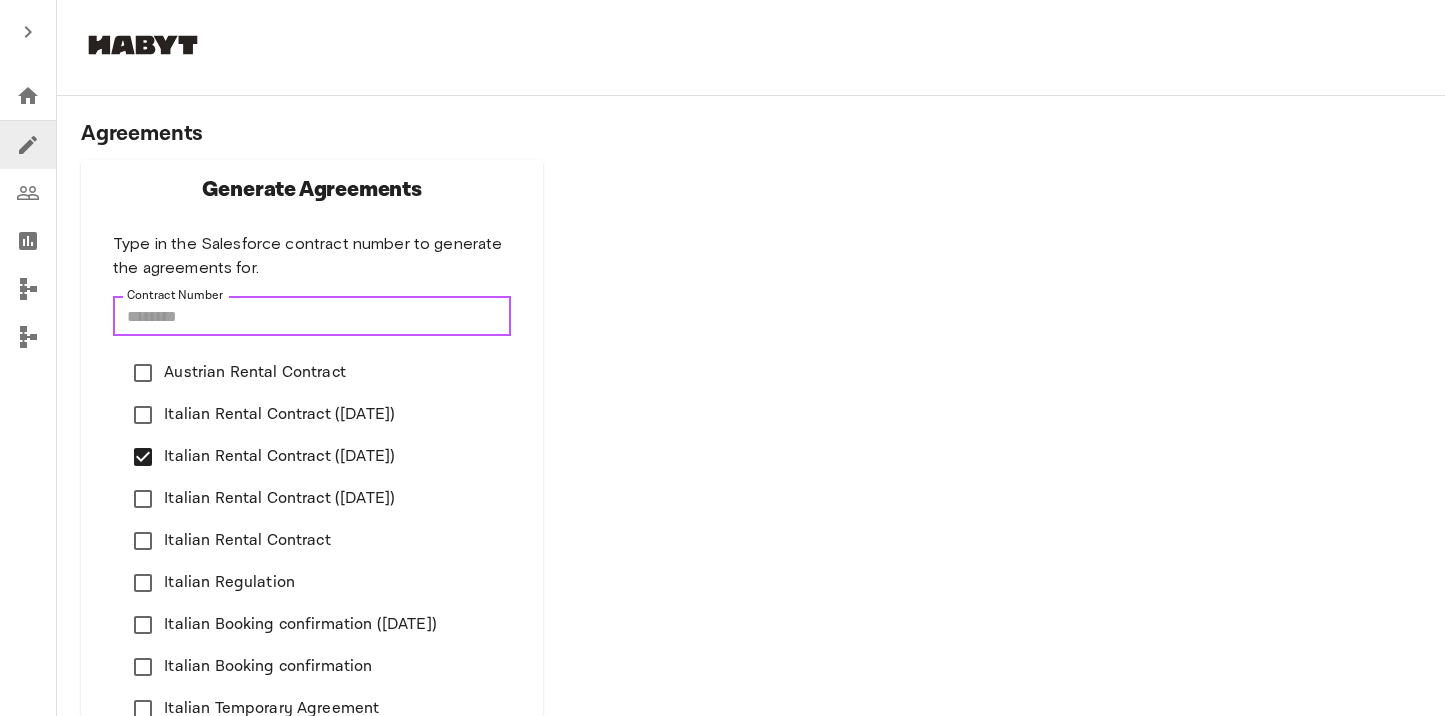 paste on "********" 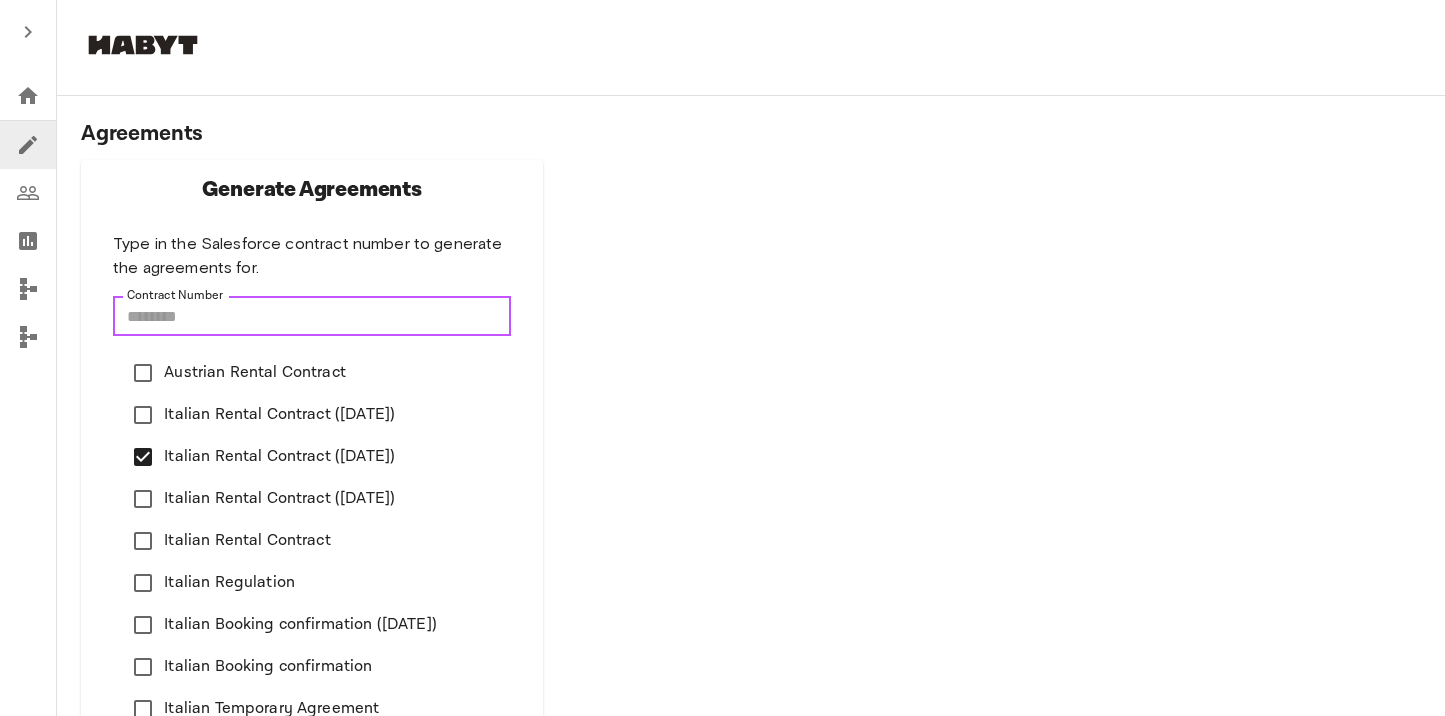 type on "********" 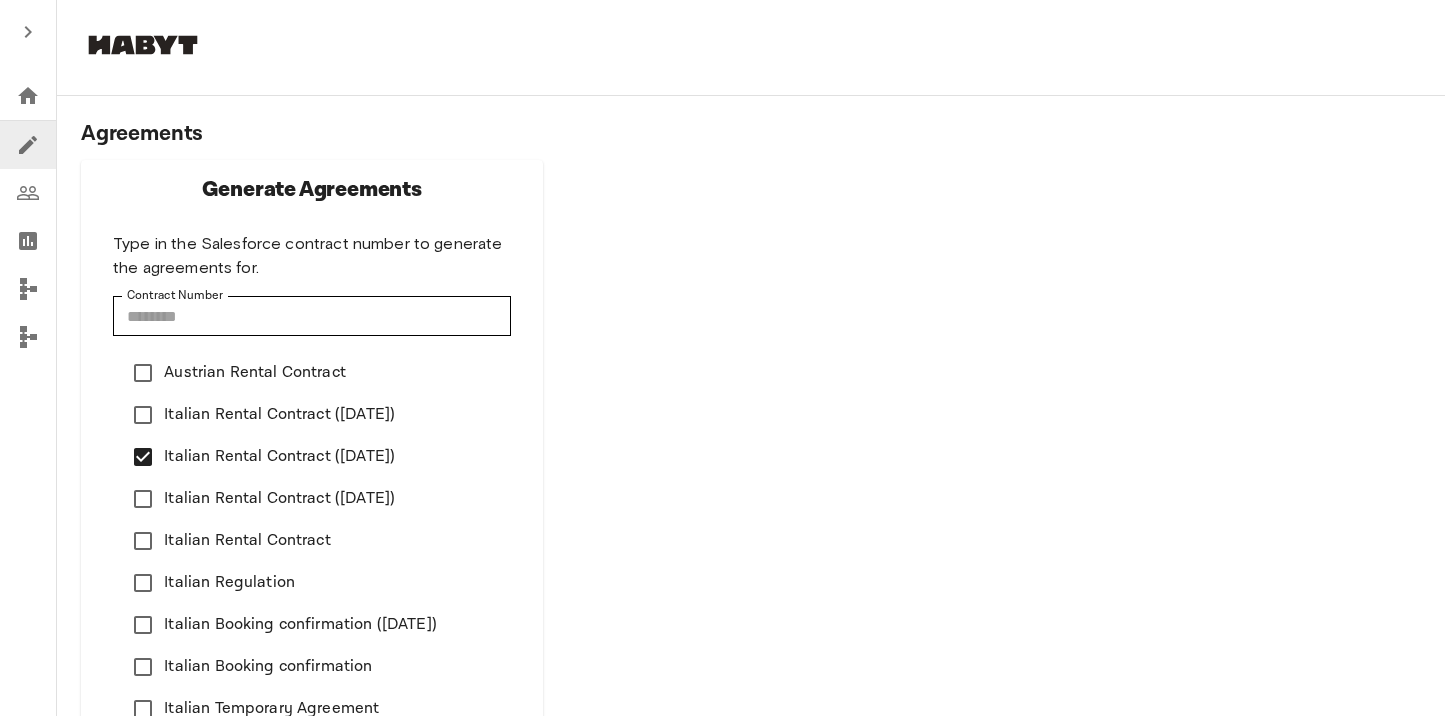 click on "Italian Rental Contract ([DATE])" at bounding box center [279, 457] 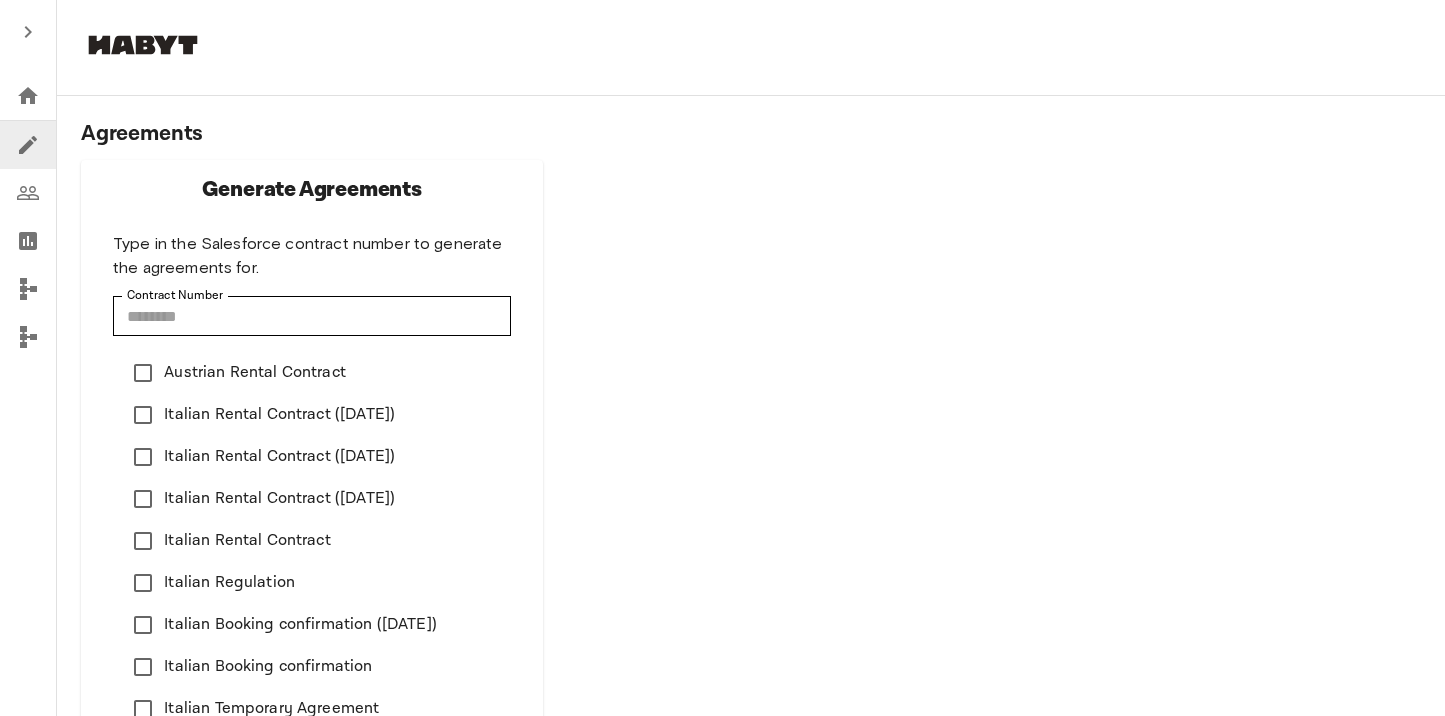 click on "Agreements Generate Agreements Type in the Salesforce contract number to generate the agreements for. Contract Number ******** Contract Number Austrian Rental Contract Italian Rental Contract ([DATE]) Italian Rental Contract ([DATE]) Italian Rental Contract ([DATE]) Italian Rental Contract Italian Regulation Italian Booking confirmation ([DATE]) Italian Booking confirmation Italian Temporary Agreement Dutch Co-Living Agreement Dutch Temporary Lease Agreement German Rental Agreement Portuguese Rental Agreement Singaporean Rental Agreement Singaporean Rental Extension Agreement Hongkonger Rental Agreement Hongkonger Rental Extension Agreement Generate agreement" at bounding box center (751, 630) 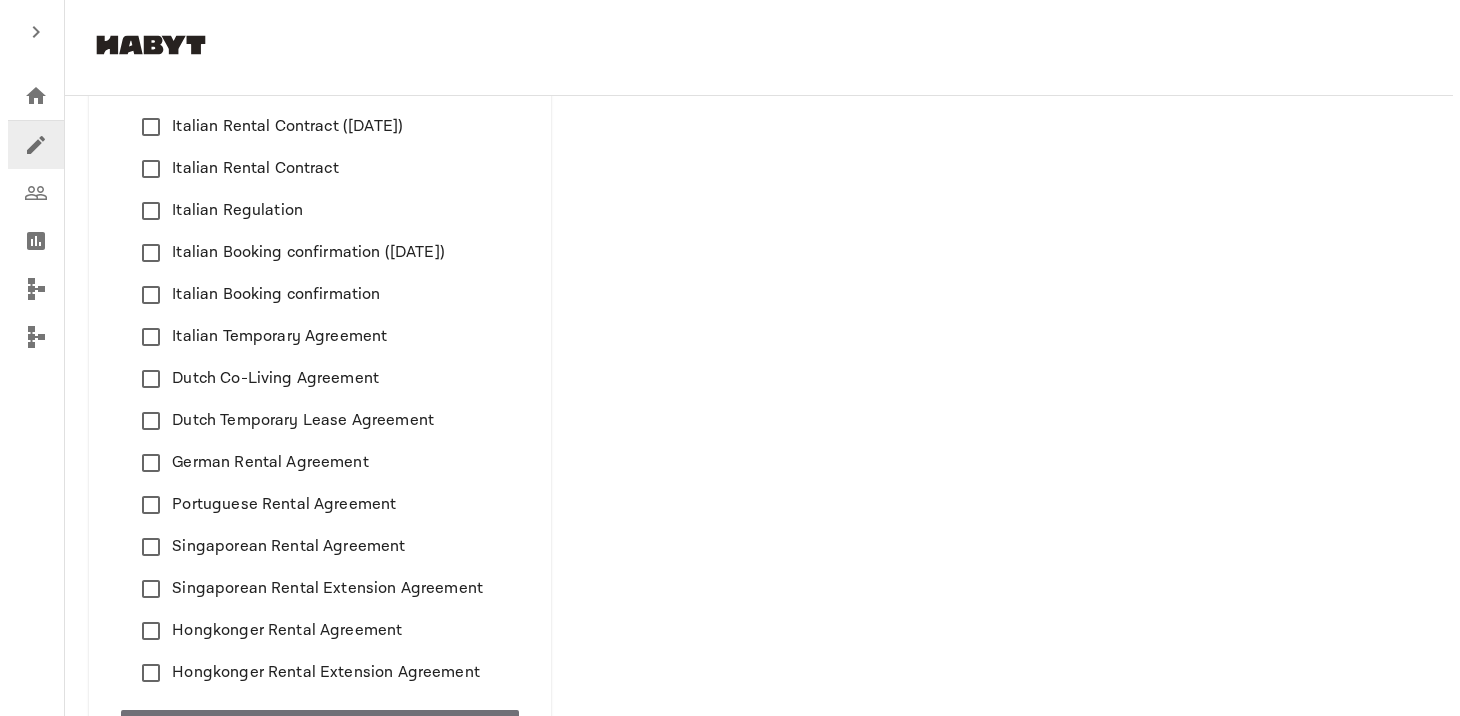 scroll, scrollTop: 448, scrollLeft: 0, axis: vertical 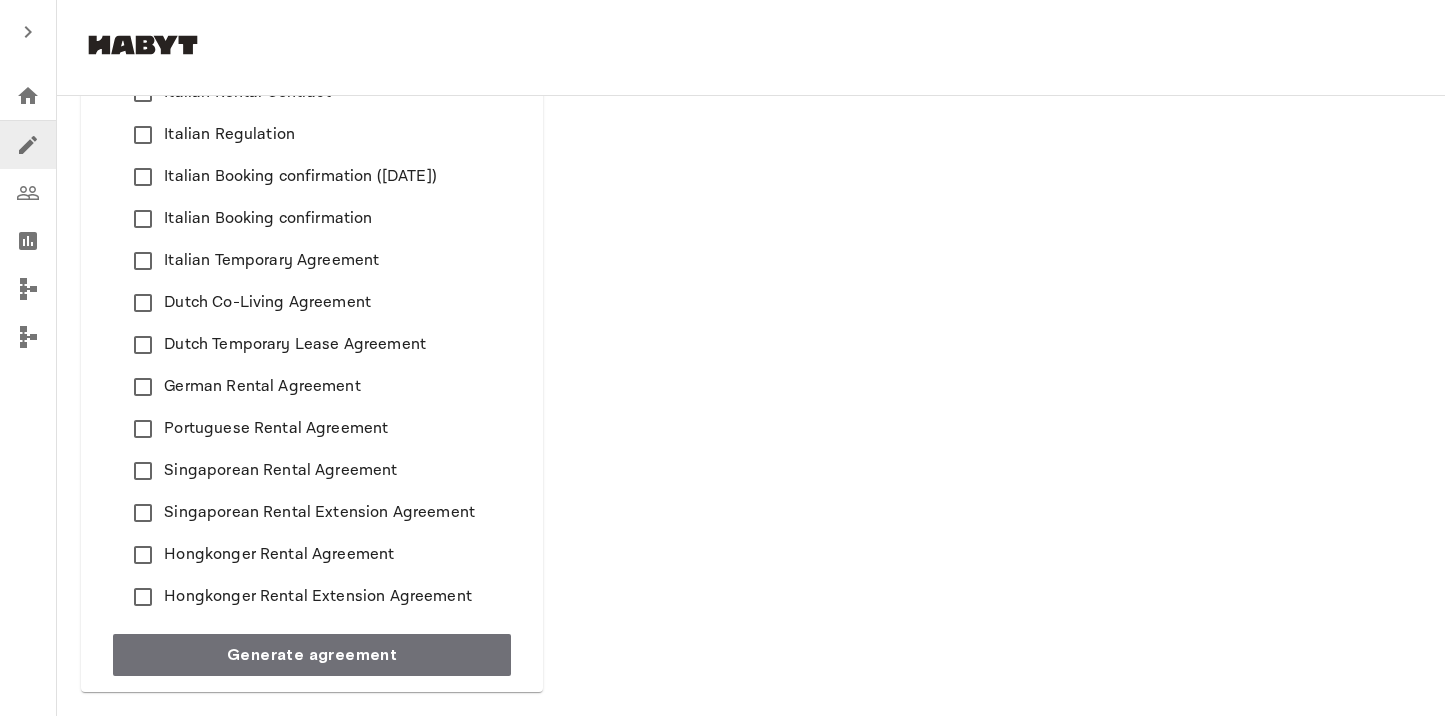 click on "Hongkonger Rental Agreement" at bounding box center [279, 555] 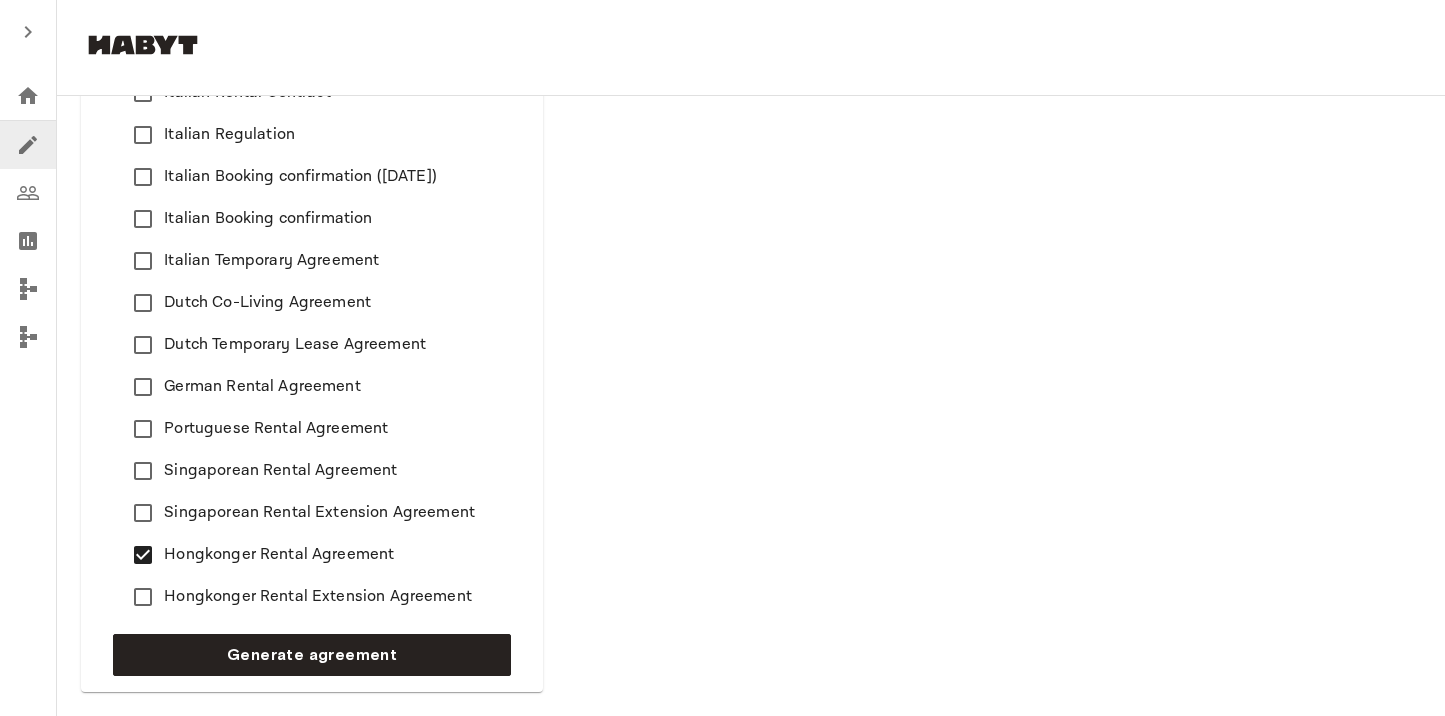 click on "Generate Agreements Type in the Salesforce contract number to generate the agreements for. Contract Number ******** Contract Number Austrian Rental Contract Italian Rental Contract ([DATE]) Italian Rental Contract ([DATE]) Italian Rental Contract ([DATE]) Italian Rental Contract Italian Regulation Italian Booking confirmation ([DATE]) Italian Booking confirmation Italian Temporary Agreement Dutch Co-Living Agreement Dutch Temporary Lease Agreement German Rental Agreement Portuguese Rental Agreement Singaporean Rental Agreement Singaporean Rental Extension Agreement Hongkonger Rental Agreement Hongkonger Rental Extension Agreement Generate agreement" at bounding box center [312, 202] 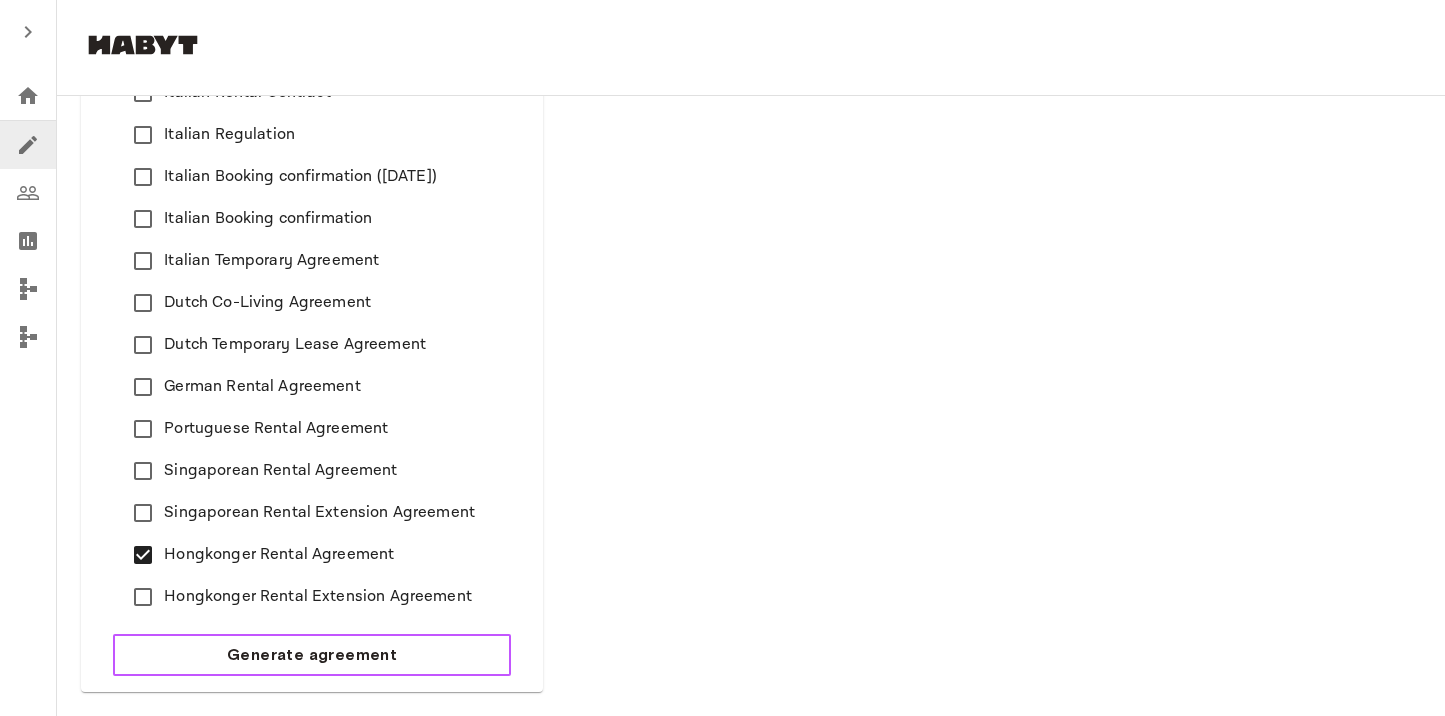 click on "Generate agreement" at bounding box center (312, 655) 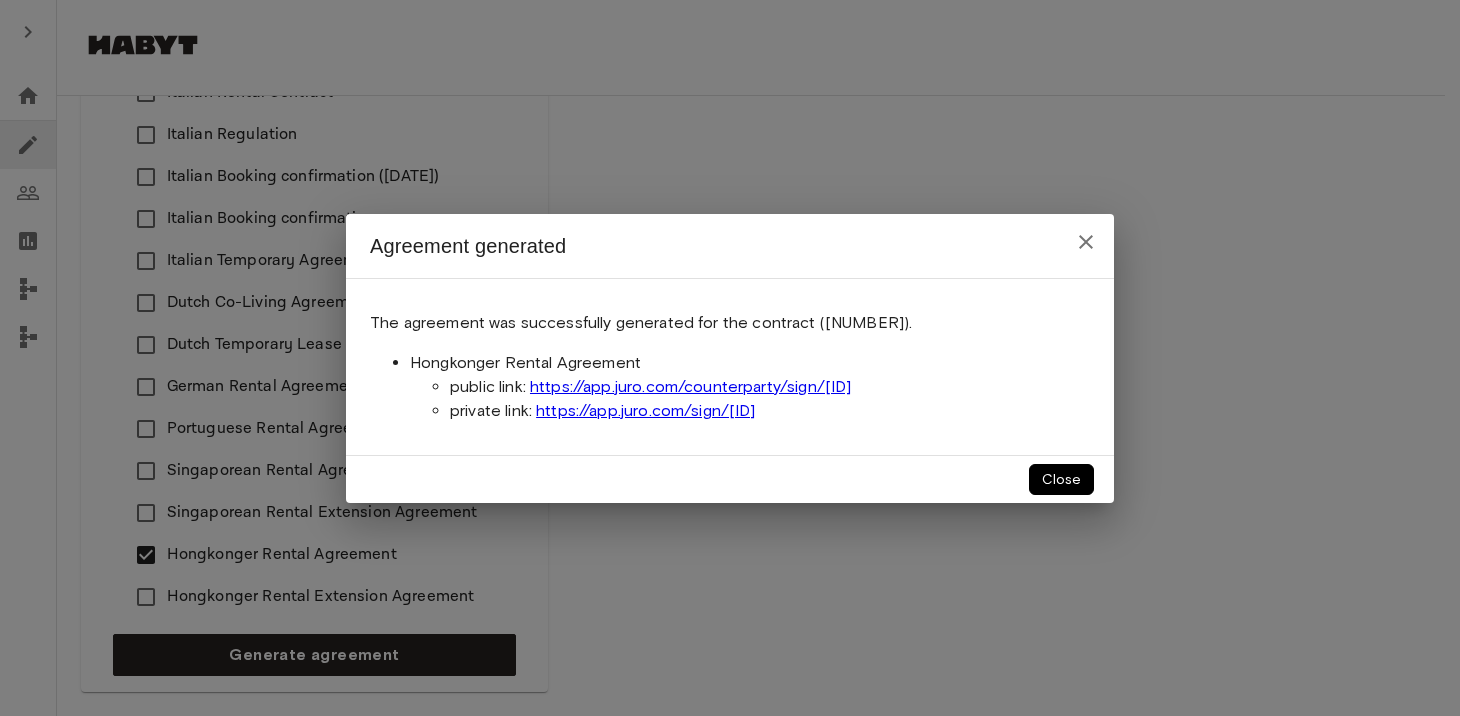 click on "https://app.juro.com/sign/[ID]" at bounding box center [646, 410] 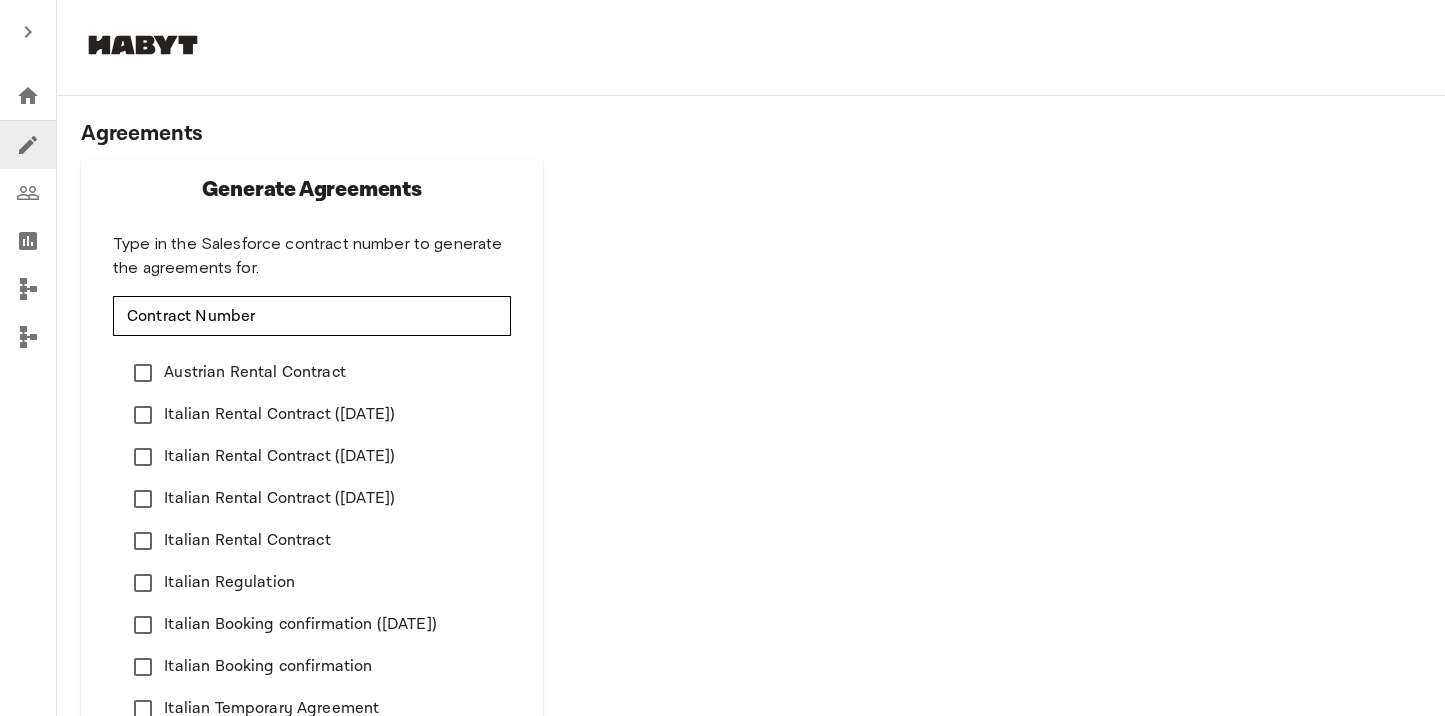 scroll, scrollTop: 448, scrollLeft: 0, axis: vertical 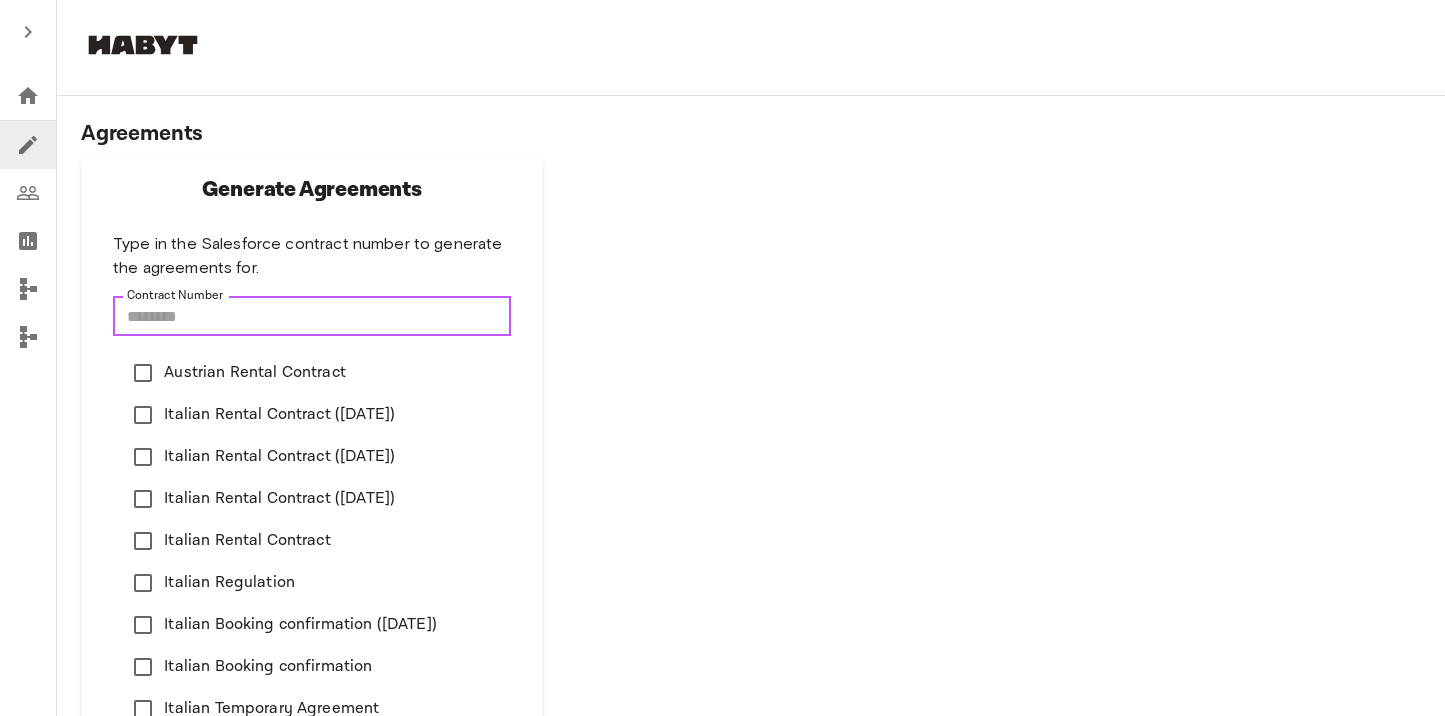 click on "Contract Number" at bounding box center (312, 316) 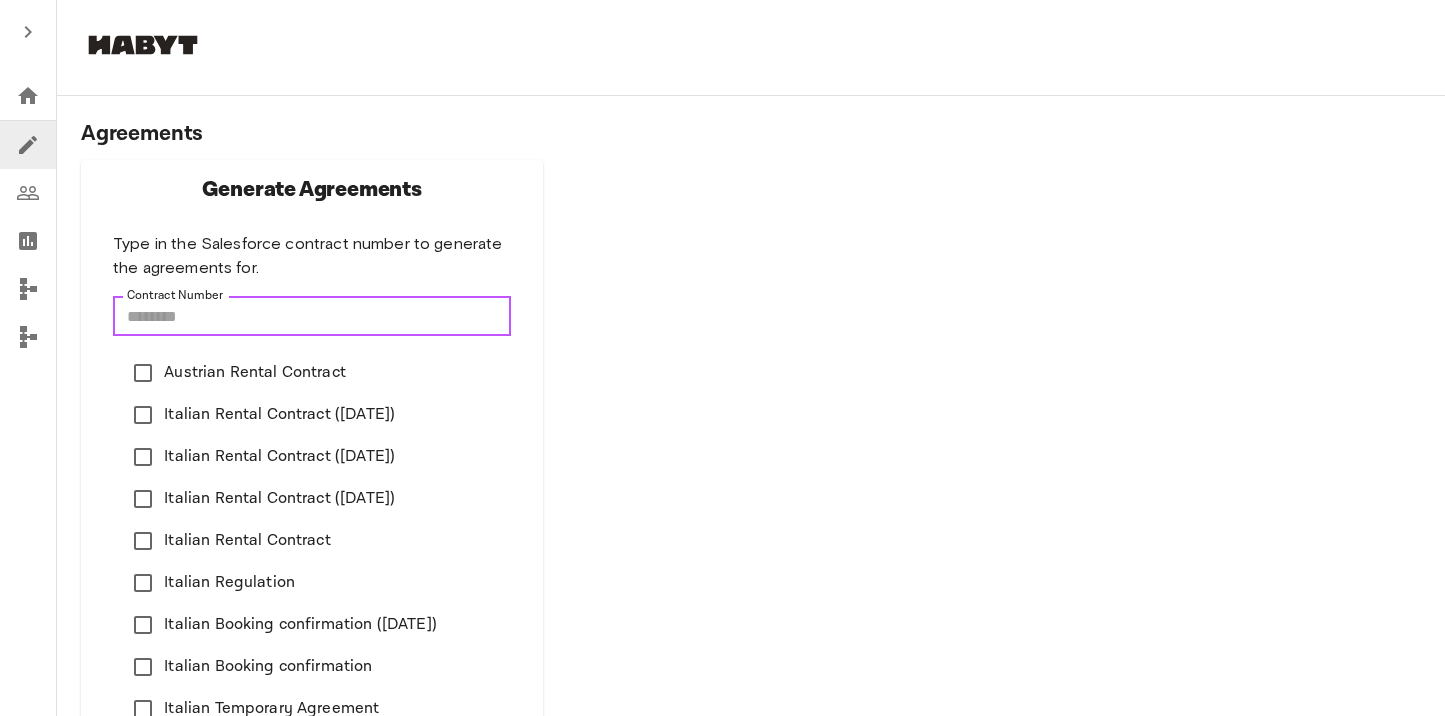 paste on "********" 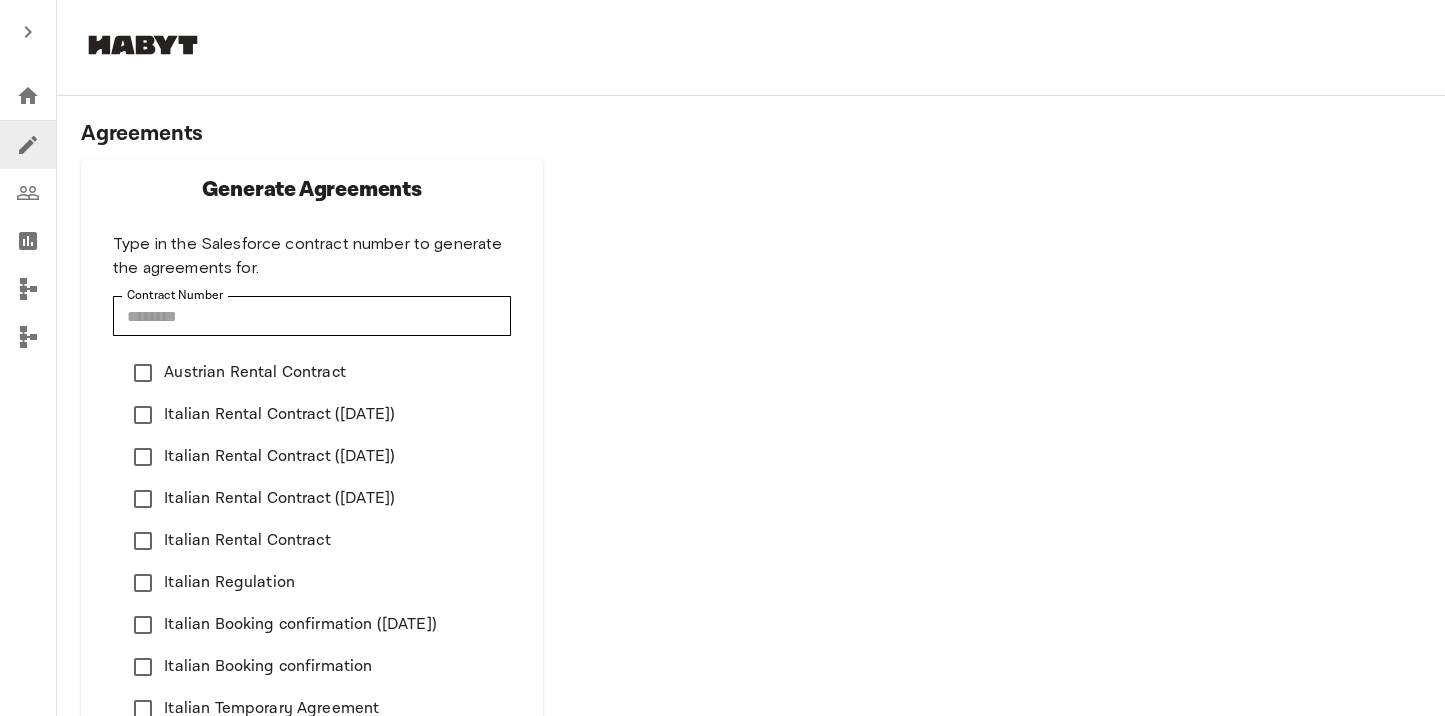 click on "Generate Agreements Type in the Salesforce contract number to generate the agreements for. Contract Number ******** Contract Number Austrian Rental Contract Italian Rental Contract (<21.11.2022) Italian Rental Contract (<29.11.2022) Italian Rental Contract (<15.02.2023) Italian Rental Contract Italian Regulation Italian Booking confirmation (<15.02.2023) Italian Booking confirmation Italian Temporary Agreement Dutch Co-Living Agreement Dutch Temporary Lease Agreement German Rental Agreement Portuguese Rental Agreement Singaporean Rental Agreement Singaporean Rental Extension Agreement Hongkonger Rental Agreement Hongkonger Rental Extension Agreement Generate agreement" at bounding box center (312, 650) 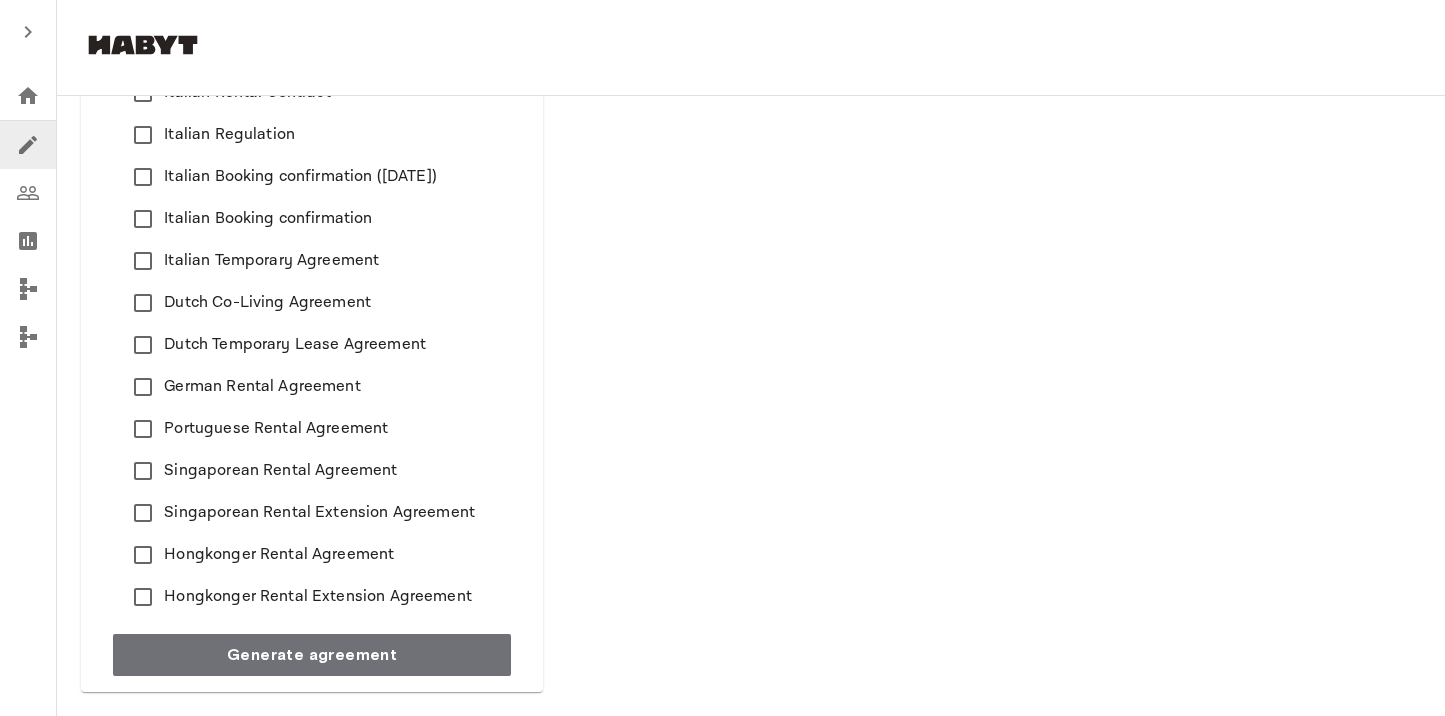 click on "Hongkonger Rental Agreement" at bounding box center [279, 555] 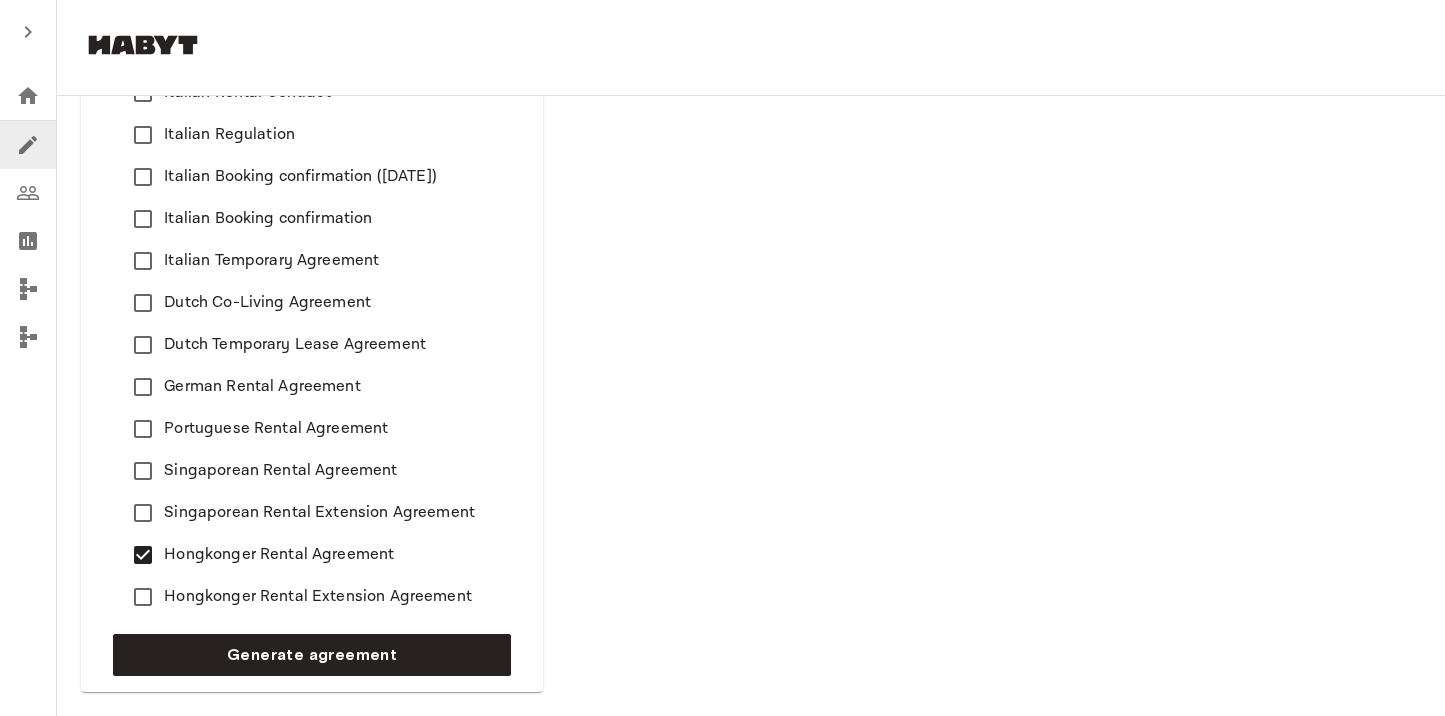 scroll, scrollTop: 0, scrollLeft: 0, axis: both 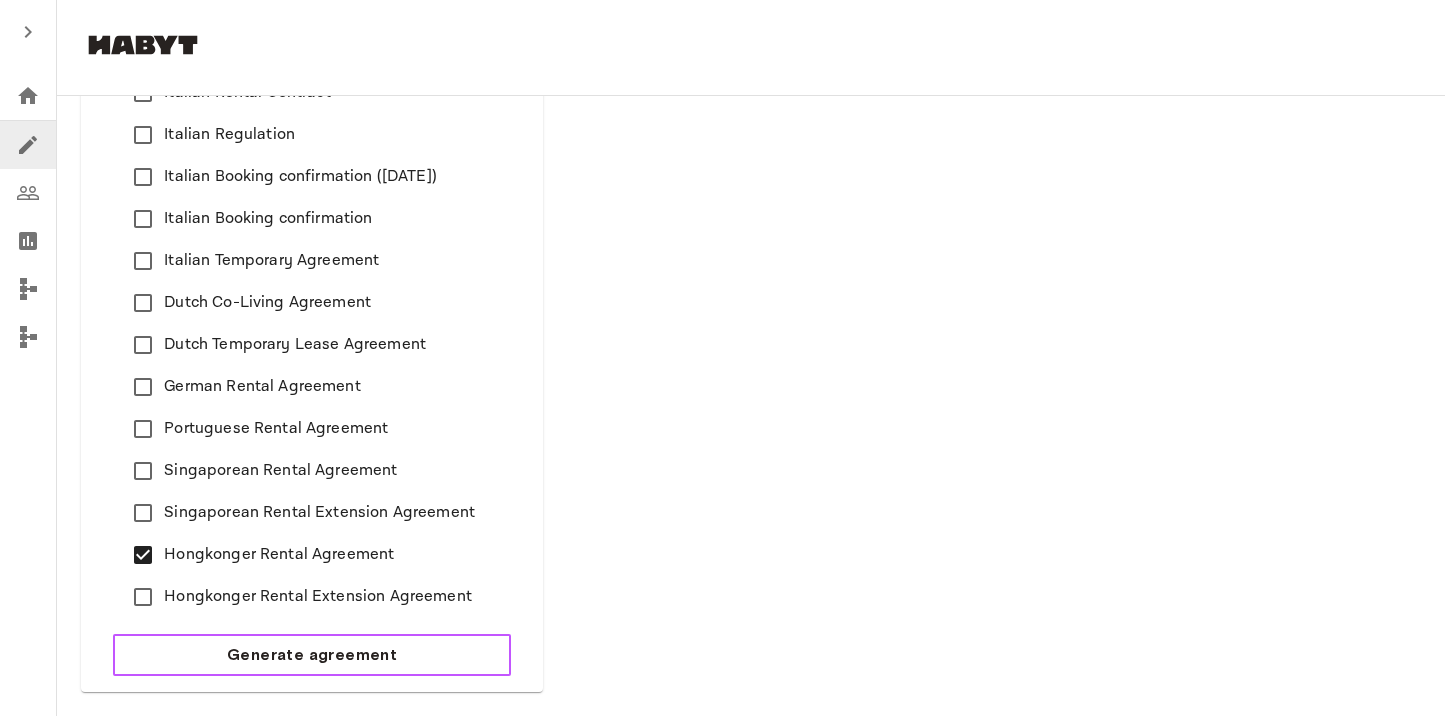 click on "Generate agreement" at bounding box center (312, 655) 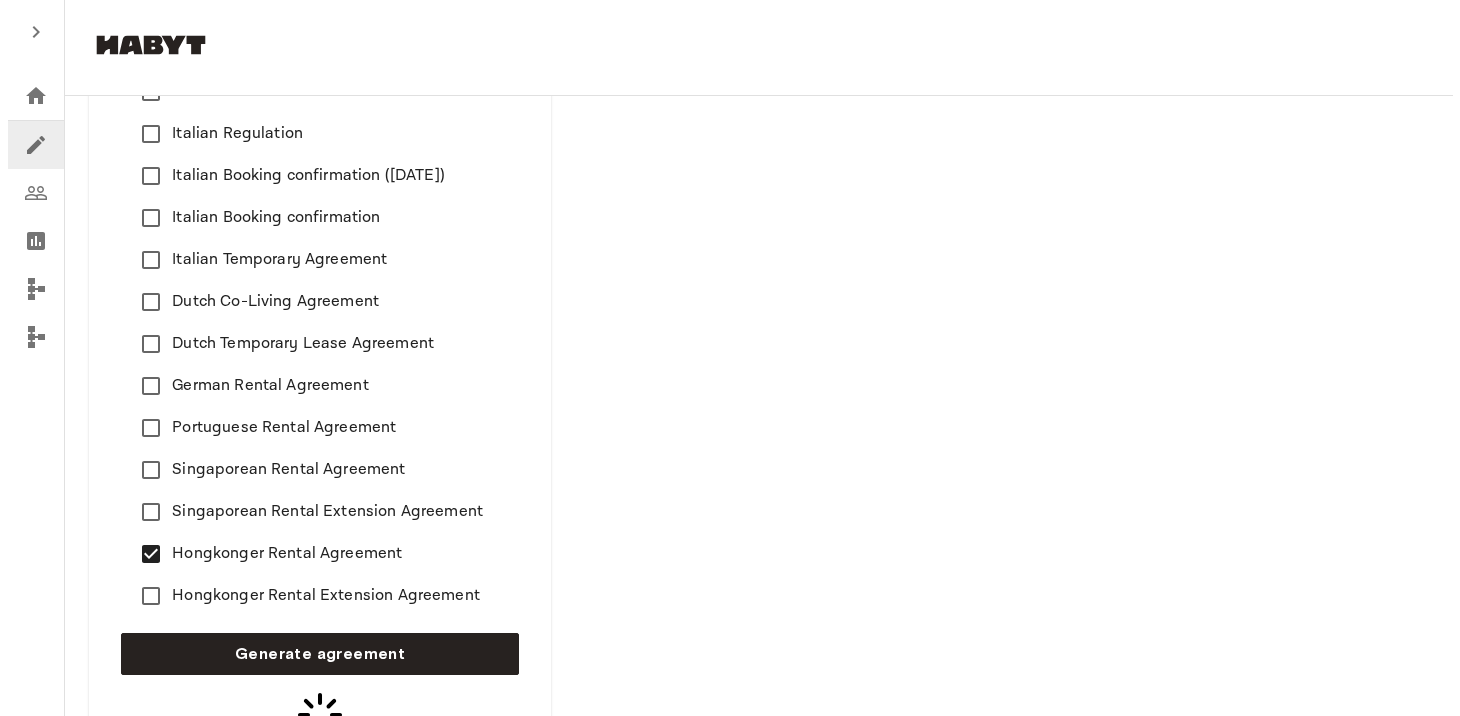 scroll, scrollTop: 448, scrollLeft: 0, axis: vertical 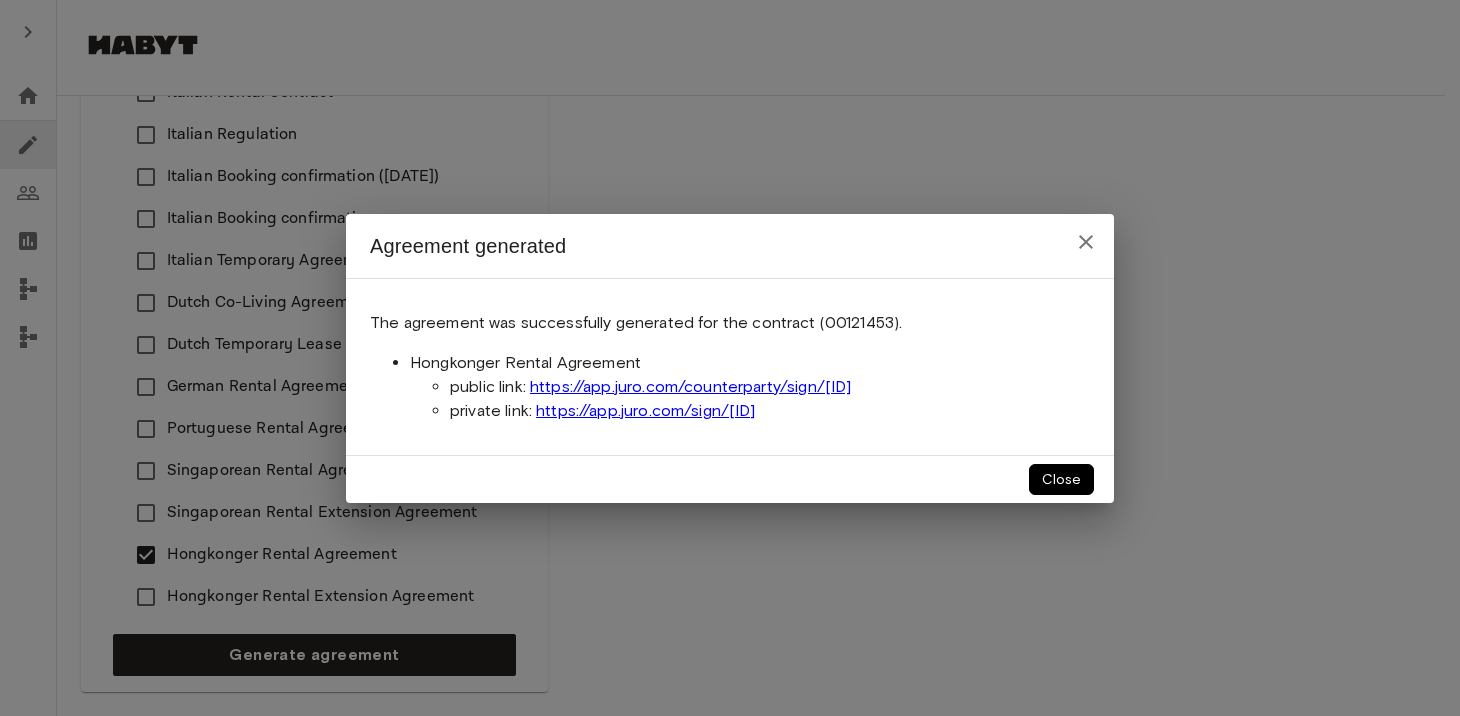 drag, startPoint x: 921, startPoint y: 390, endPoint x: 408, endPoint y: 356, distance: 514.1255 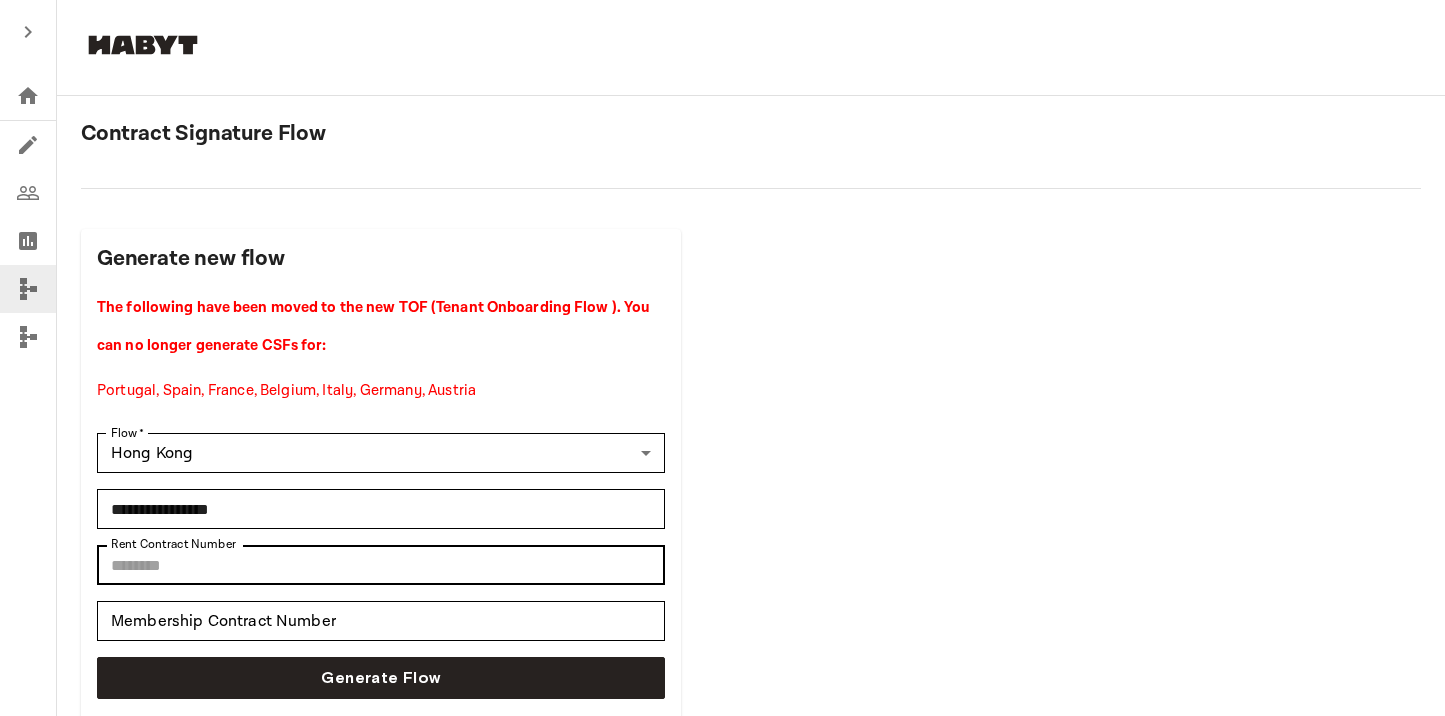 scroll, scrollTop: 0, scrollLeft: 0, axis: both 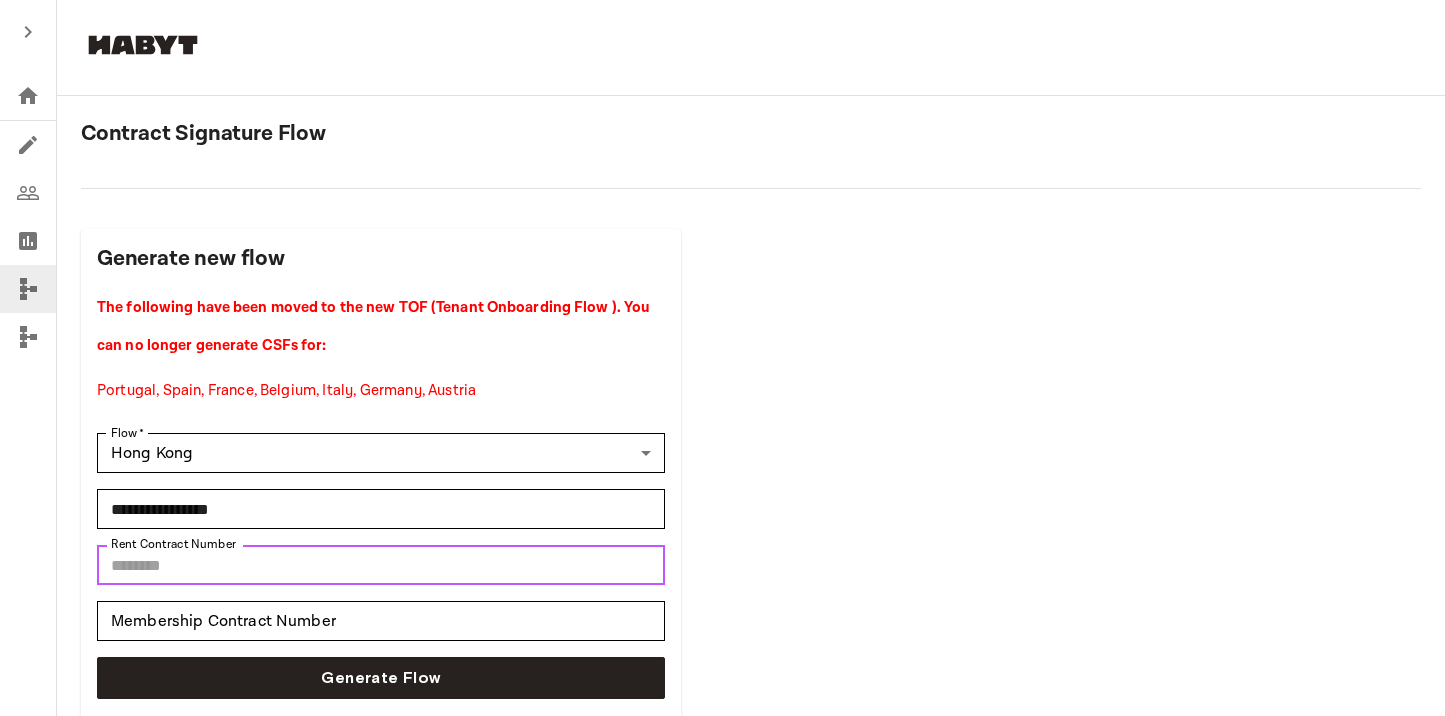click on "********" at bounding box center [381, 565] 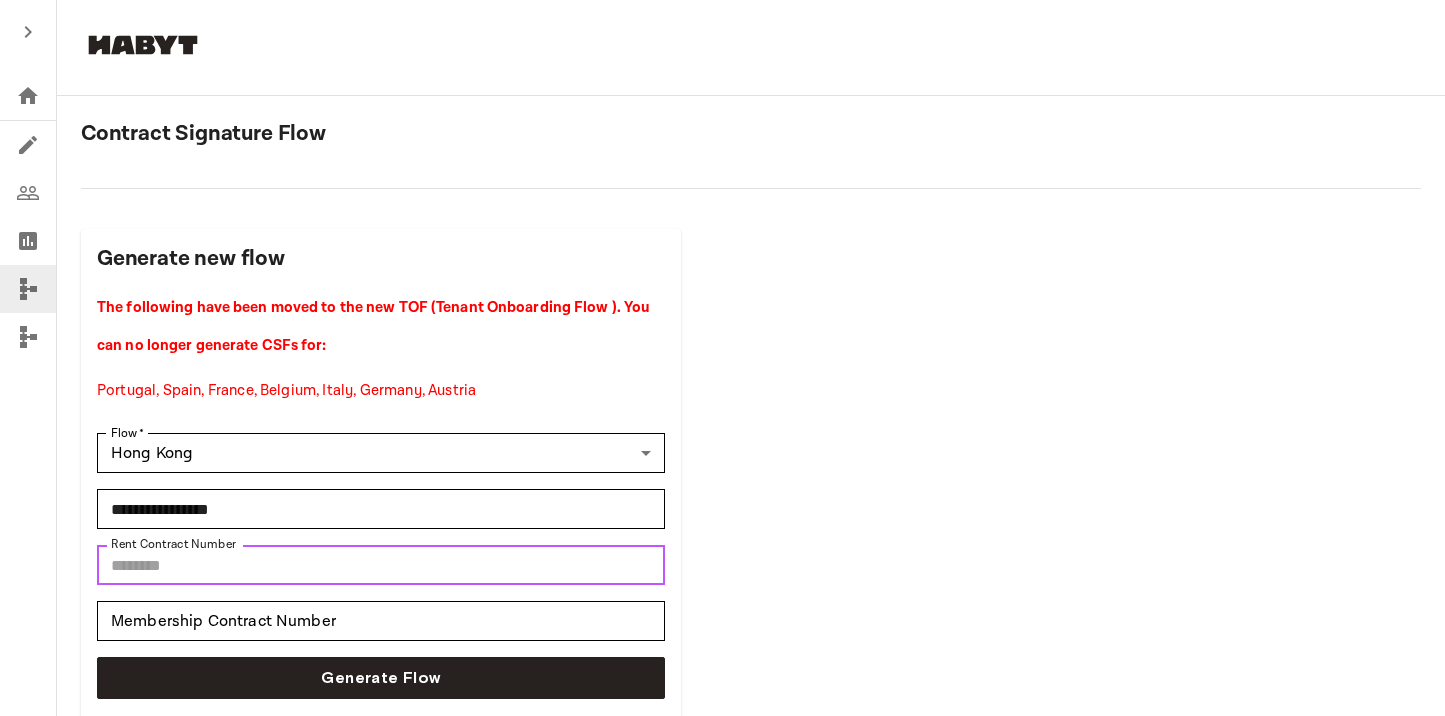 click on "********" at bounding box center [381, 565] 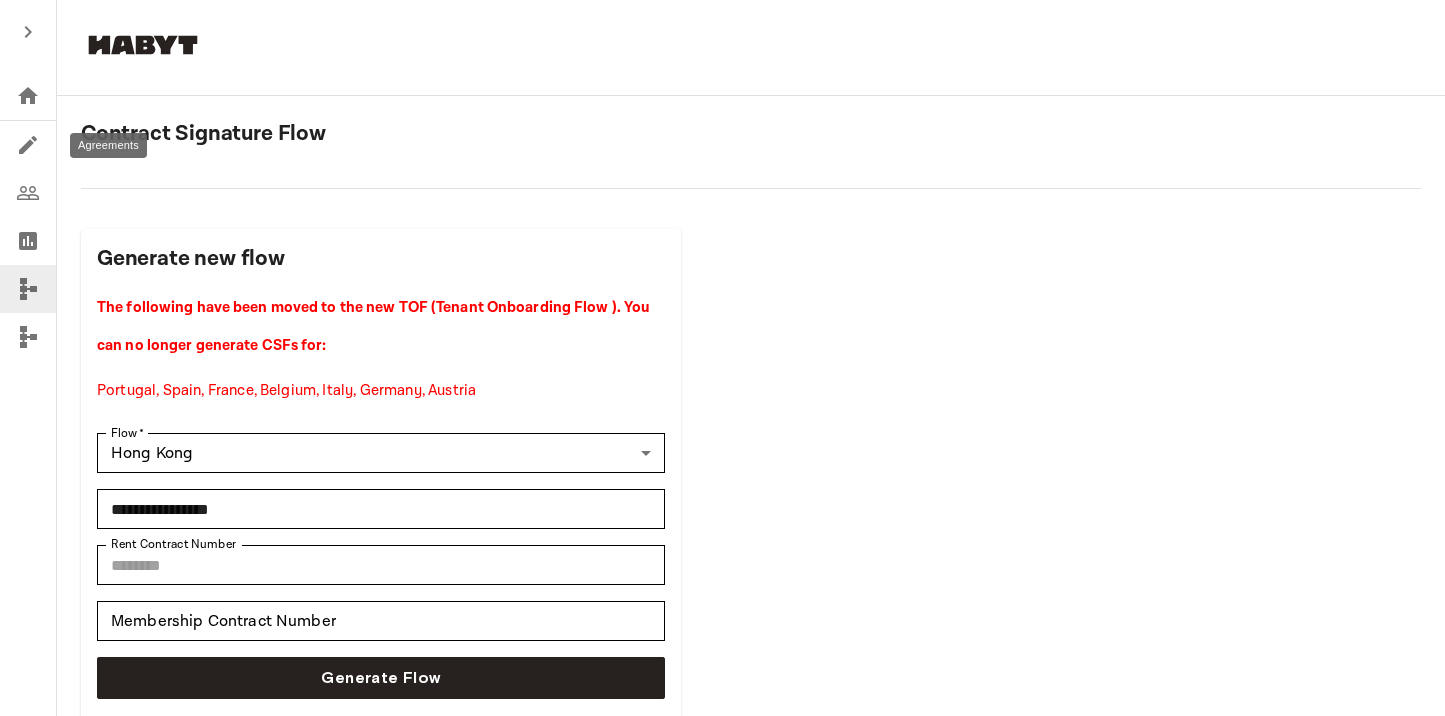 click 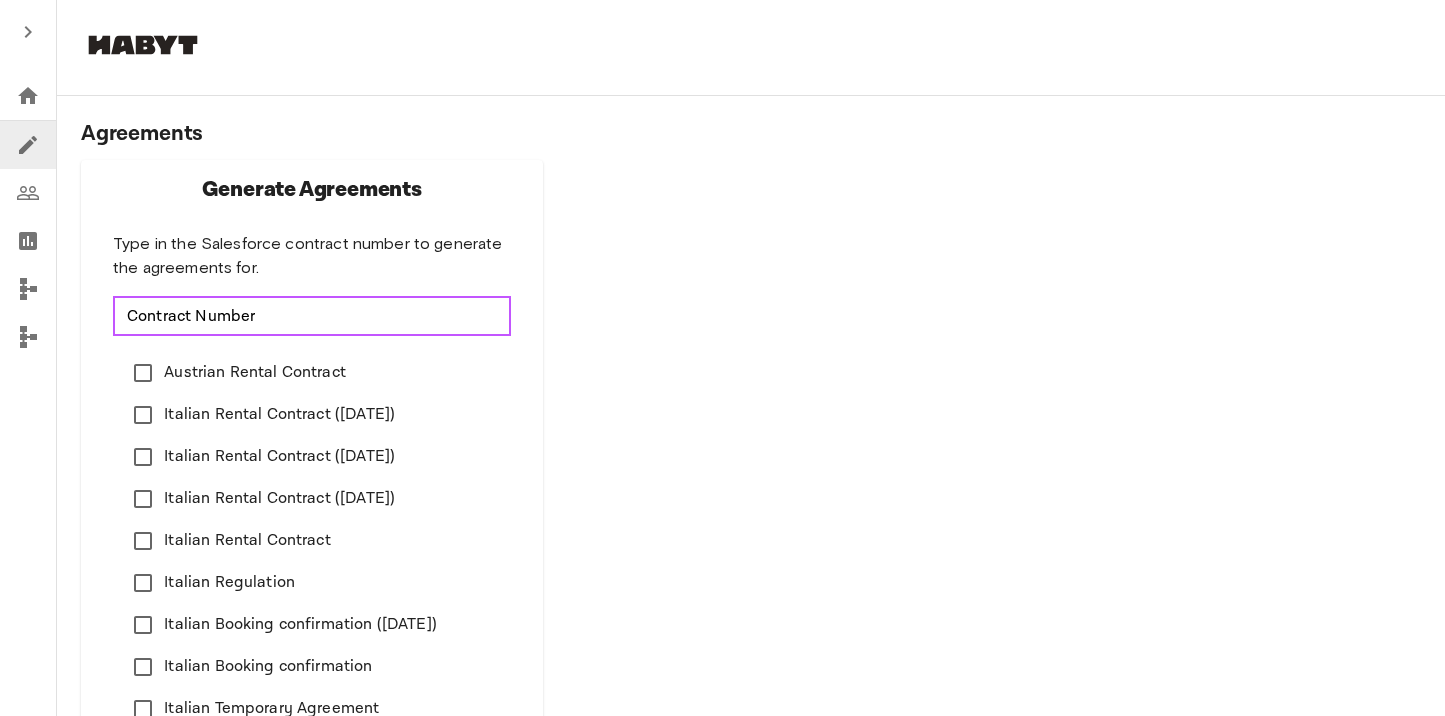 click on "Contract Number" at bounding box center (312, 316) 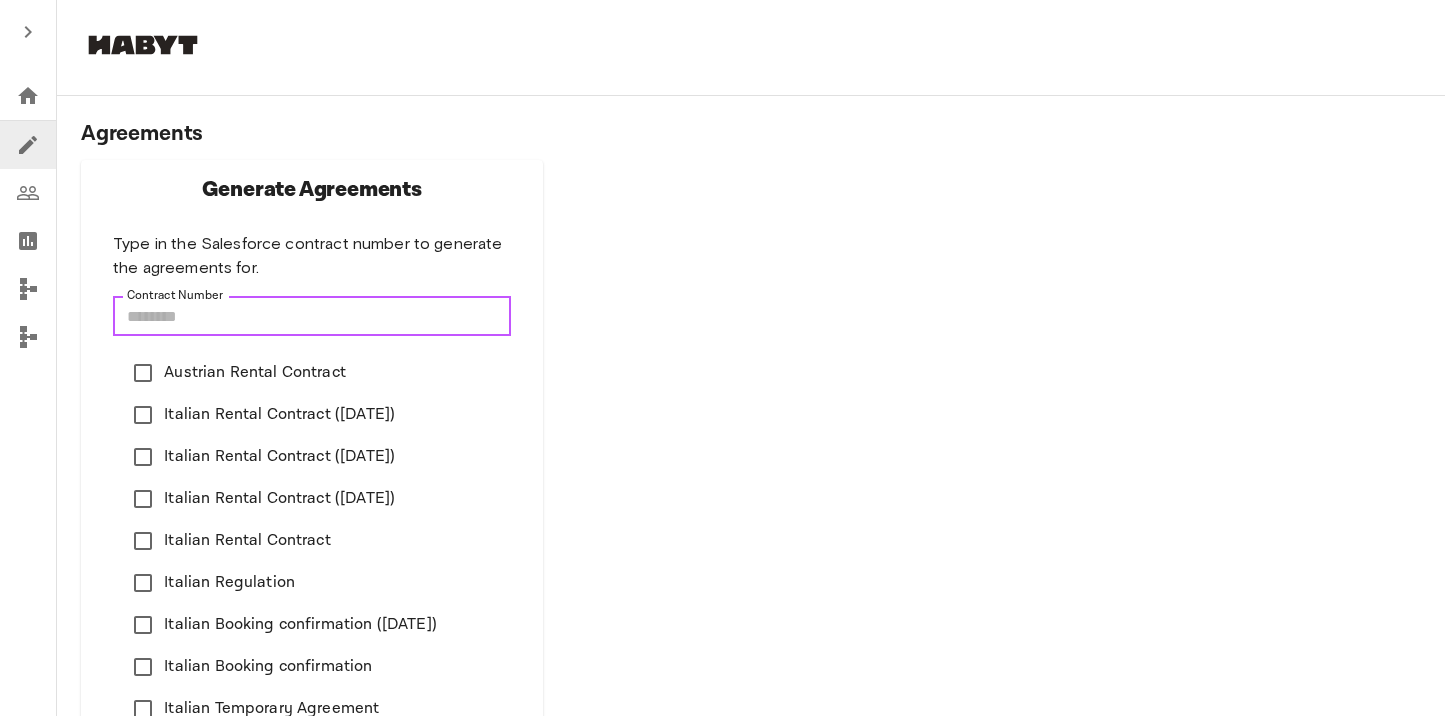 paste on "********" 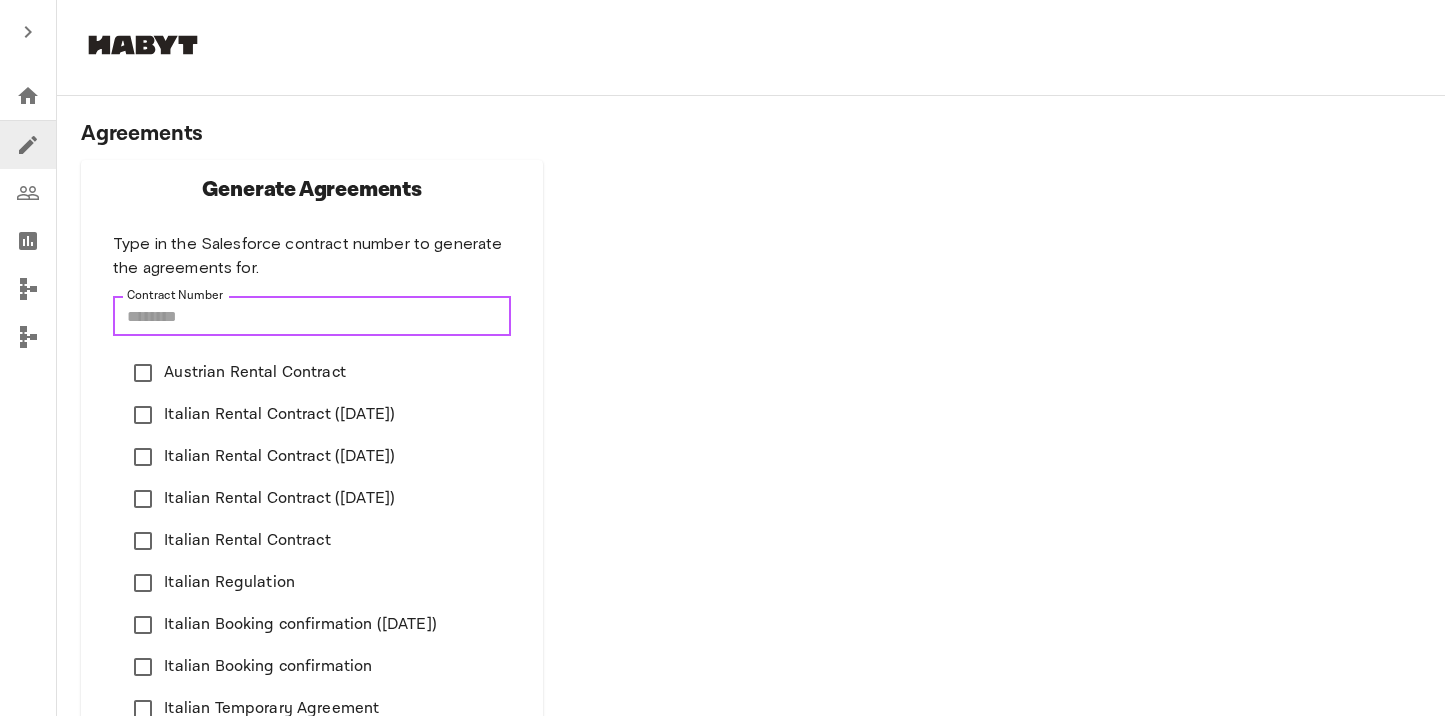 type on "********" 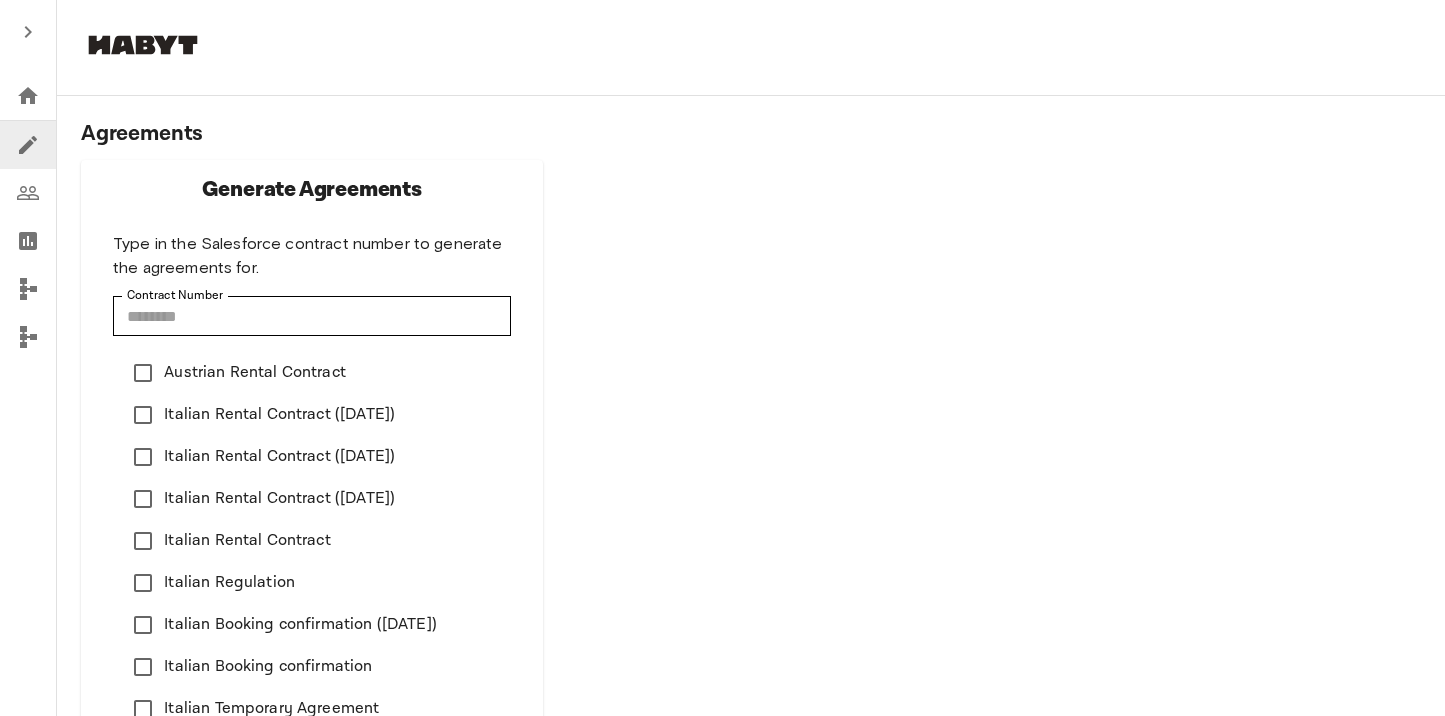 click on "Agreements Generate Agreements Type in the Salesforce contract number to generate the agreements for. Contract Number ******** Contract Number Austrian Rental Contract Italian Rental Contract ([DATE]) Italian Rental Contract ([DATE]) Italian Rental Contract ([DATE]) Italian Rental Contract Italian Regulation Italian Booking confirmation ([DATE]) Italian Booking confirmation Italian Temporary Agreement Dutch Co-Living Agreement Dutch Temporary Lease Agreement German Rental Agreement Portuguese Rental Agreement Singaporean Rental Agreement Singaporean Rental Extension Agreement Hongkonger Rental Agreement Hongkonger Rental Extension Agreement Generate agreement" at bounding box center (751, 630) 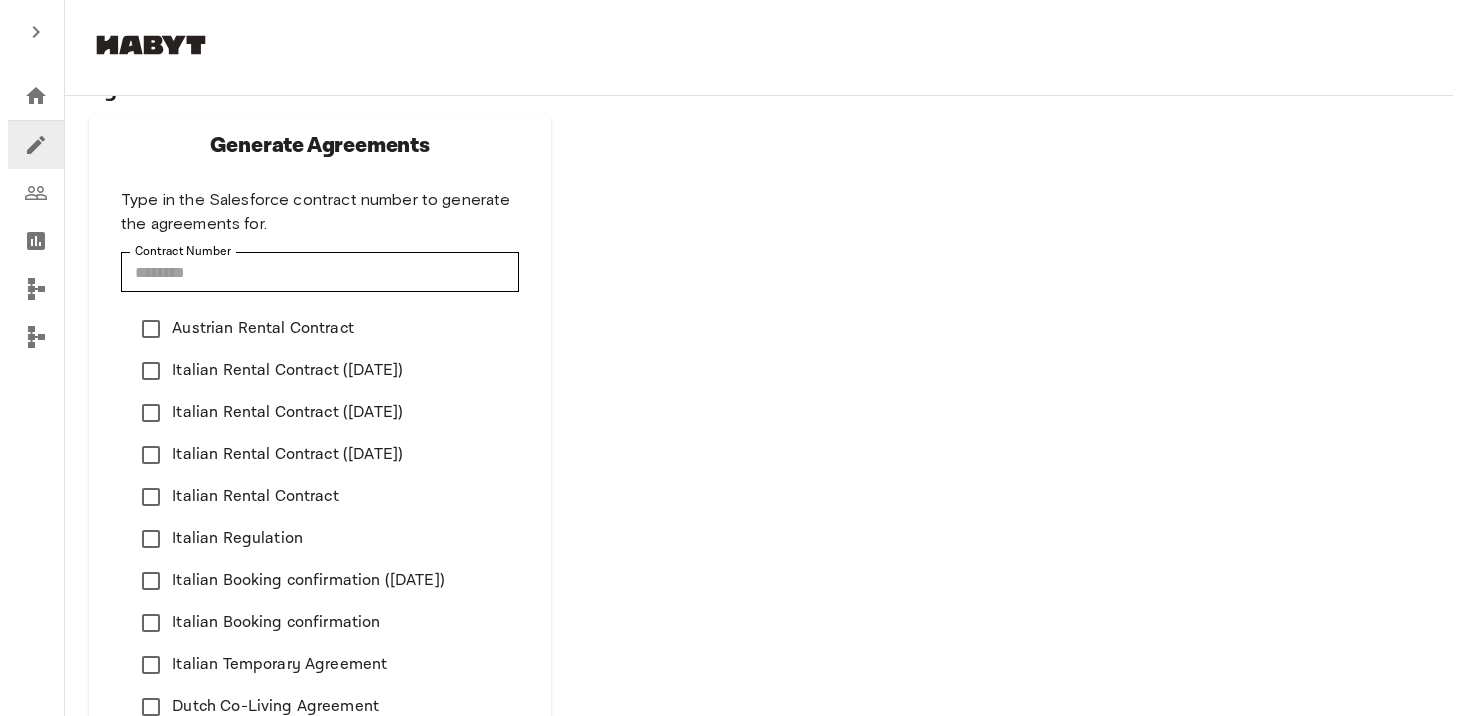 scroll, scrollTop: 448, scrollLeft: 0, axis: vertical 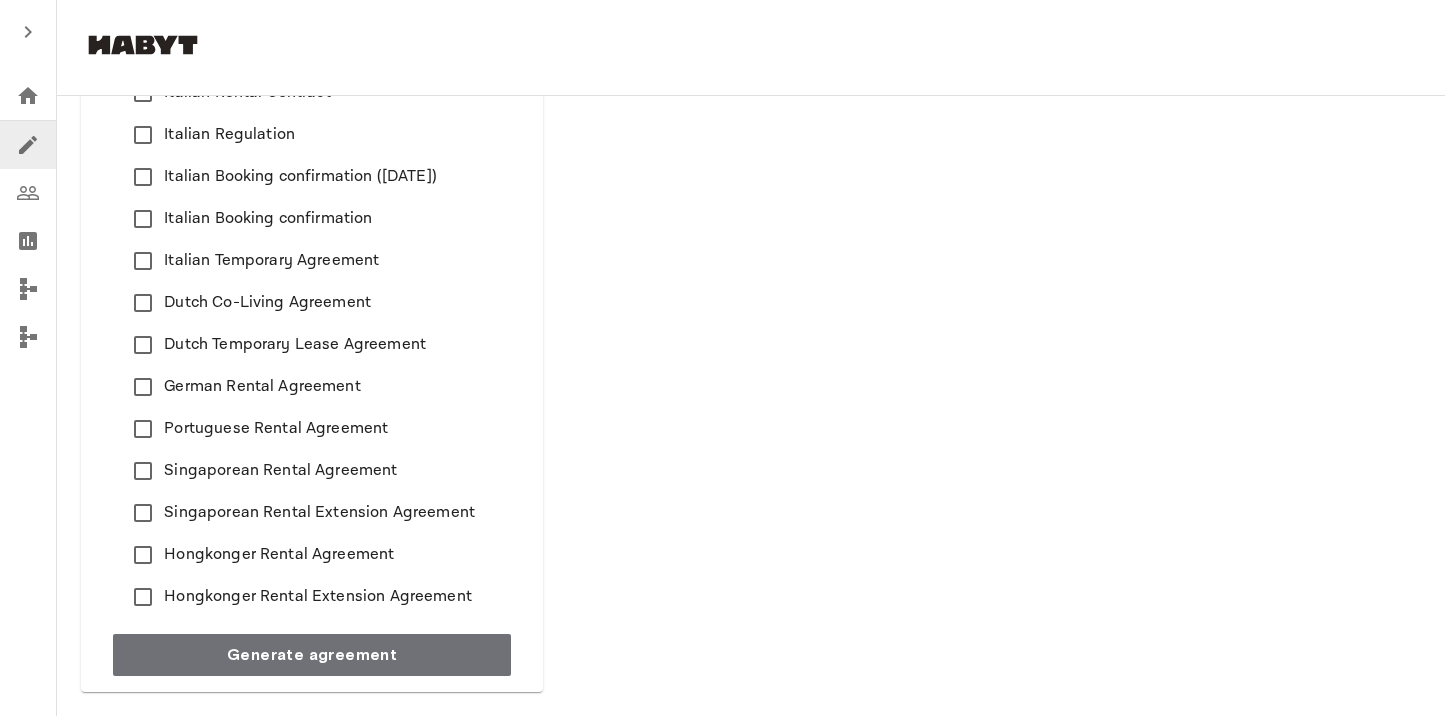 click on "Singaporean Rental Extension Agreement" at bounding box center (319, 513) 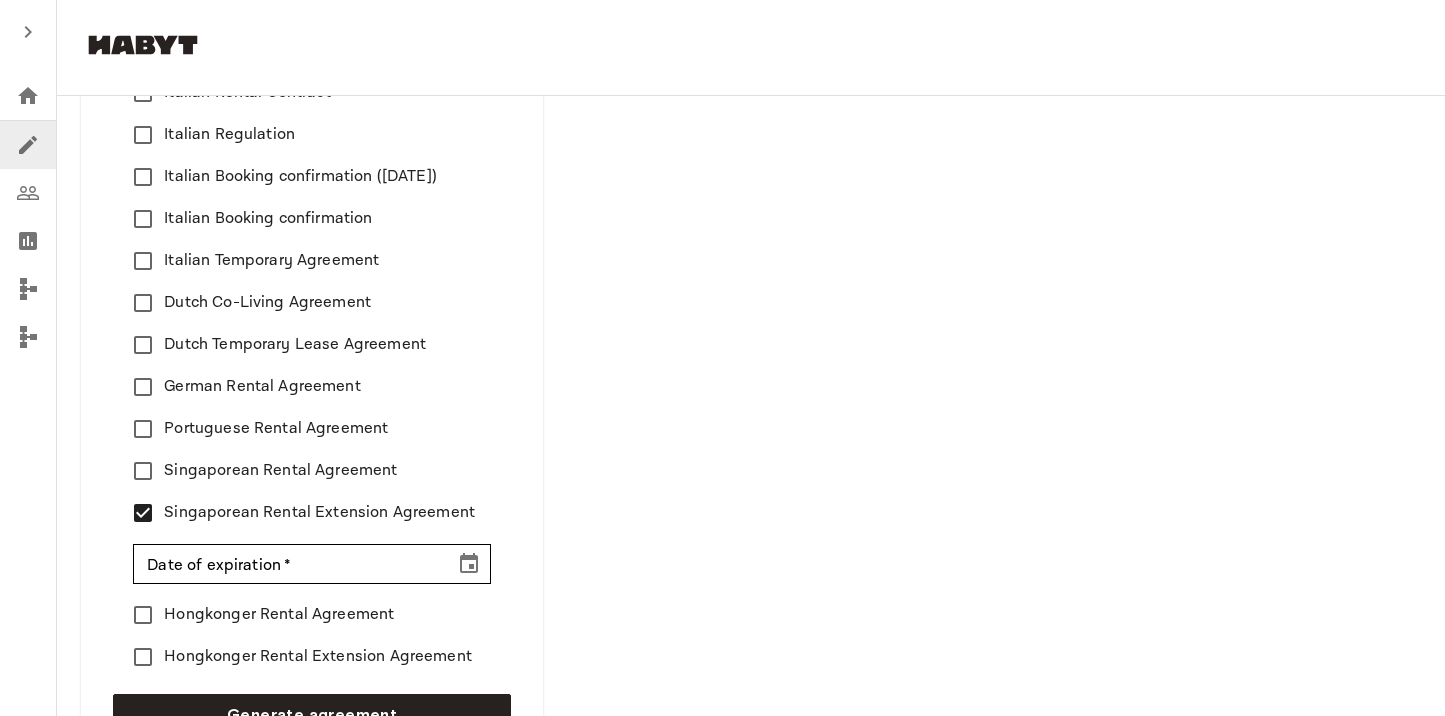 click on "Singaporean Rental Extension Agreement" at bounding box center (319, 513) 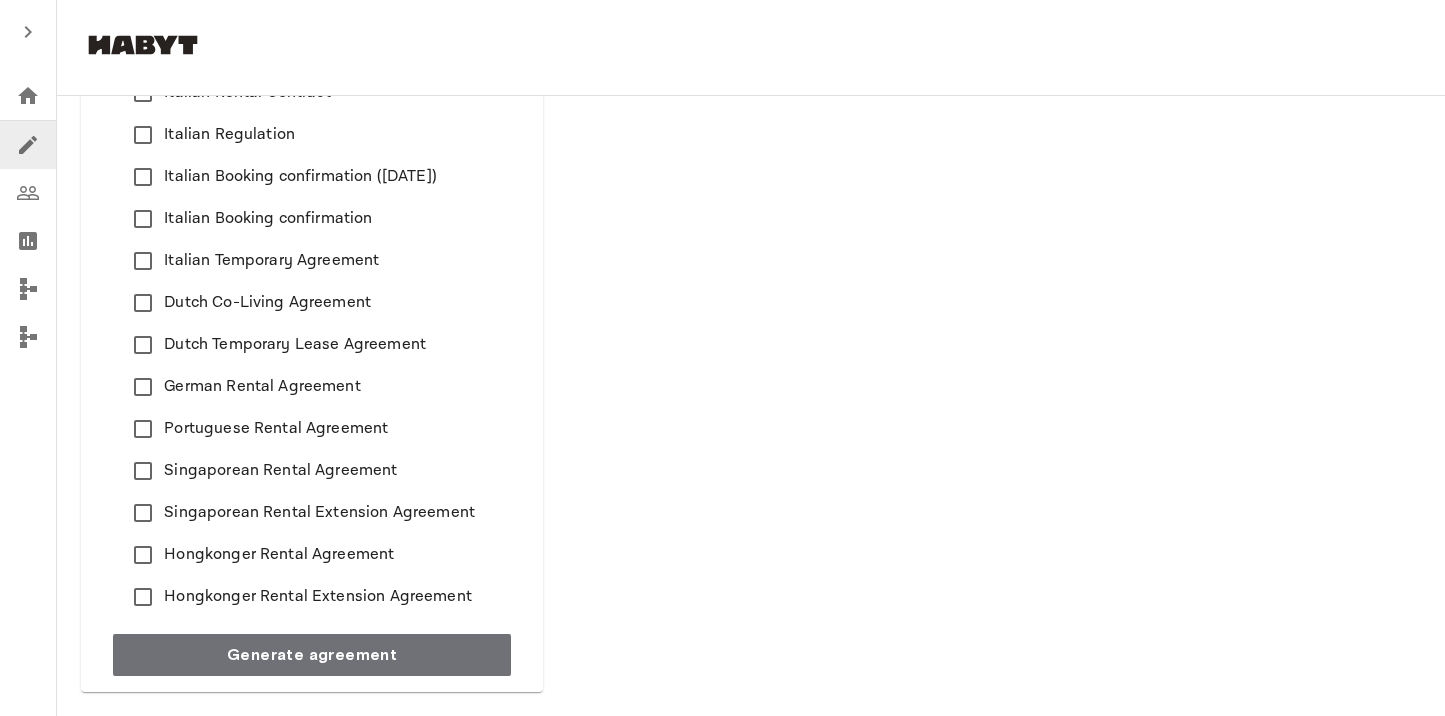 click on "Hongkonger Rental Agreement" at bounding box center (298, 555) 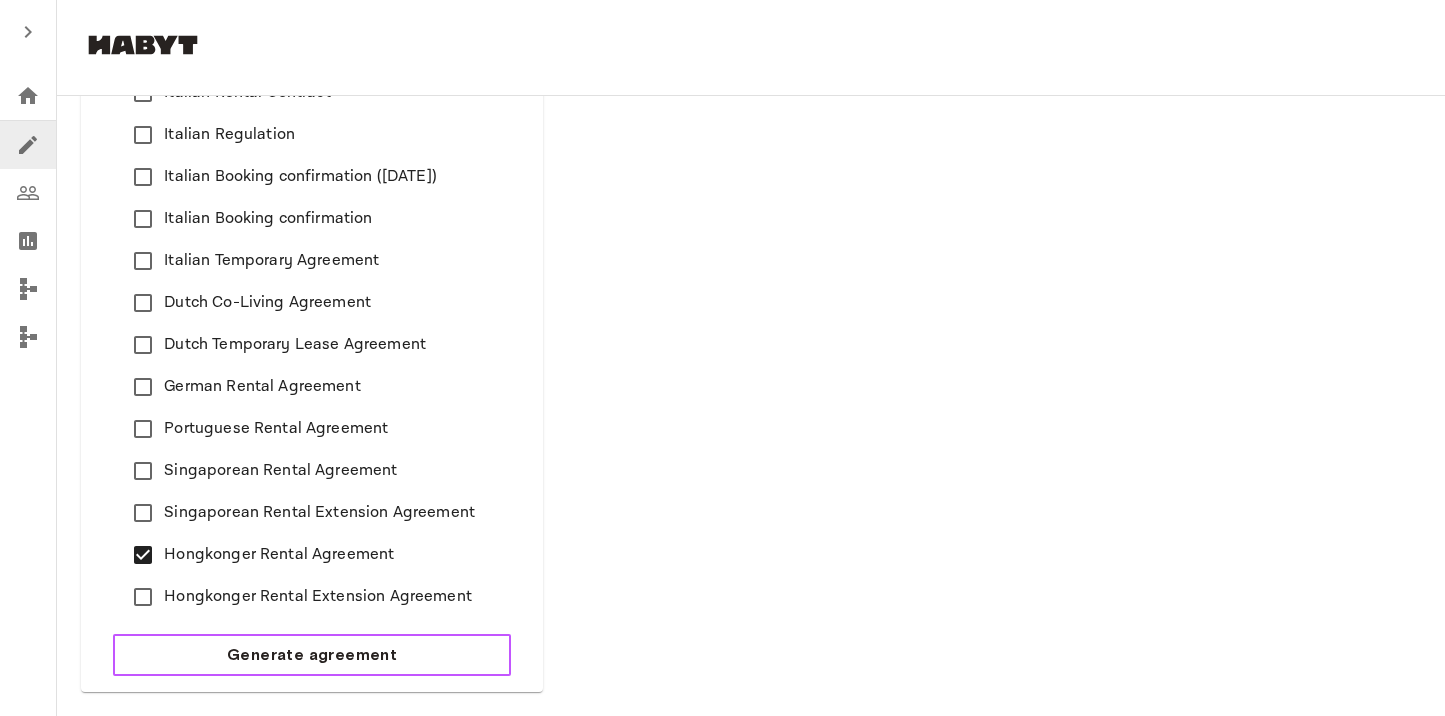 click on "Generate agreement" at bounding box center [312, 655] 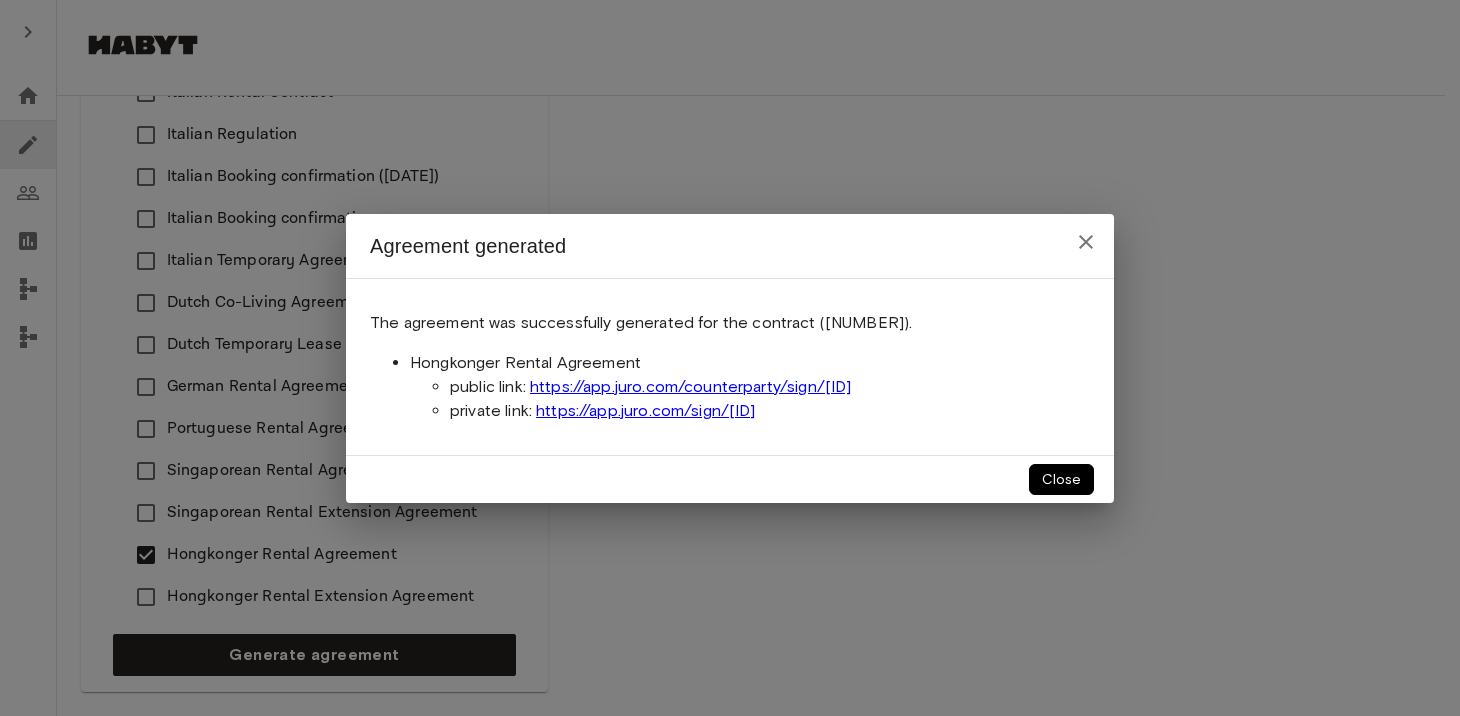 drag, startPoint x: 927, startPoint y: 382, endPoint x: 409, endPoint y: 363, distance: 518.3483 